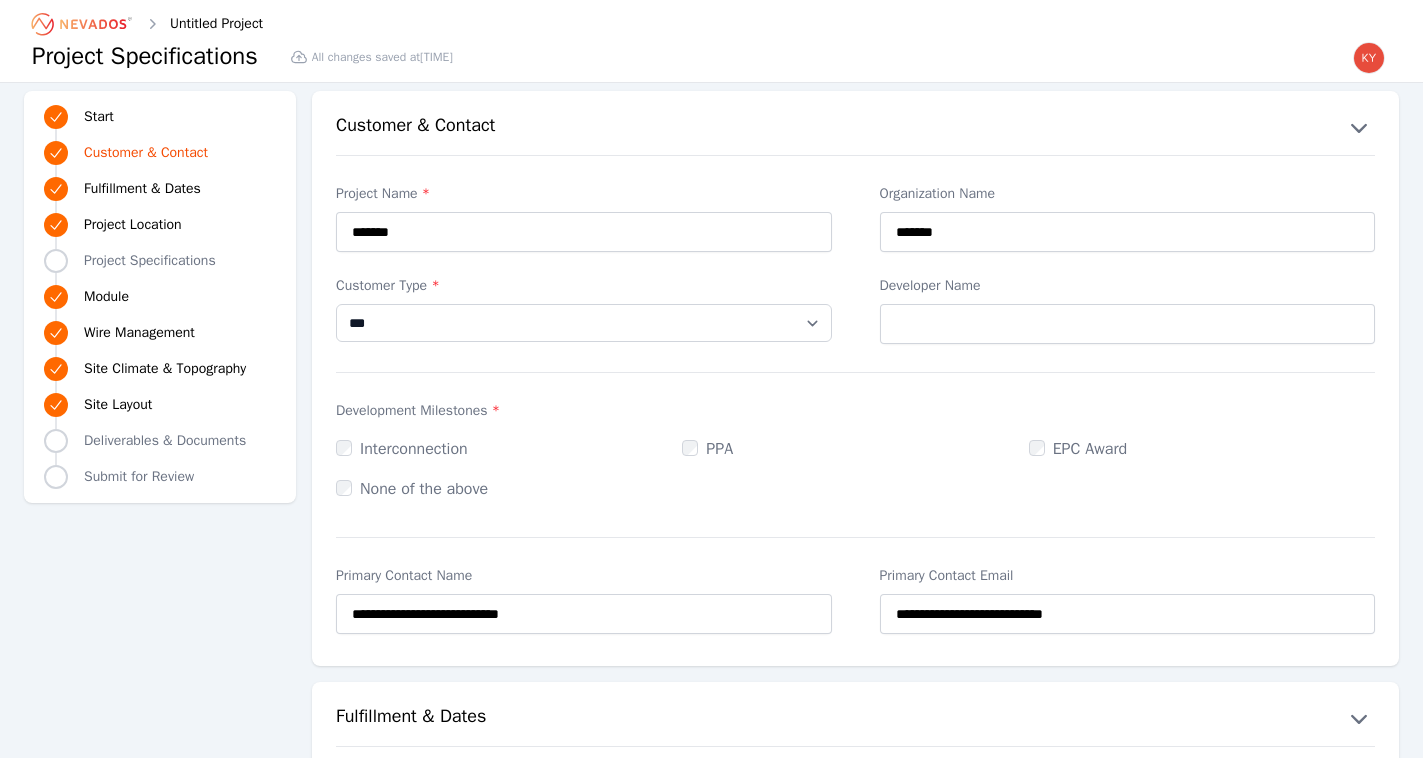 select on "***" 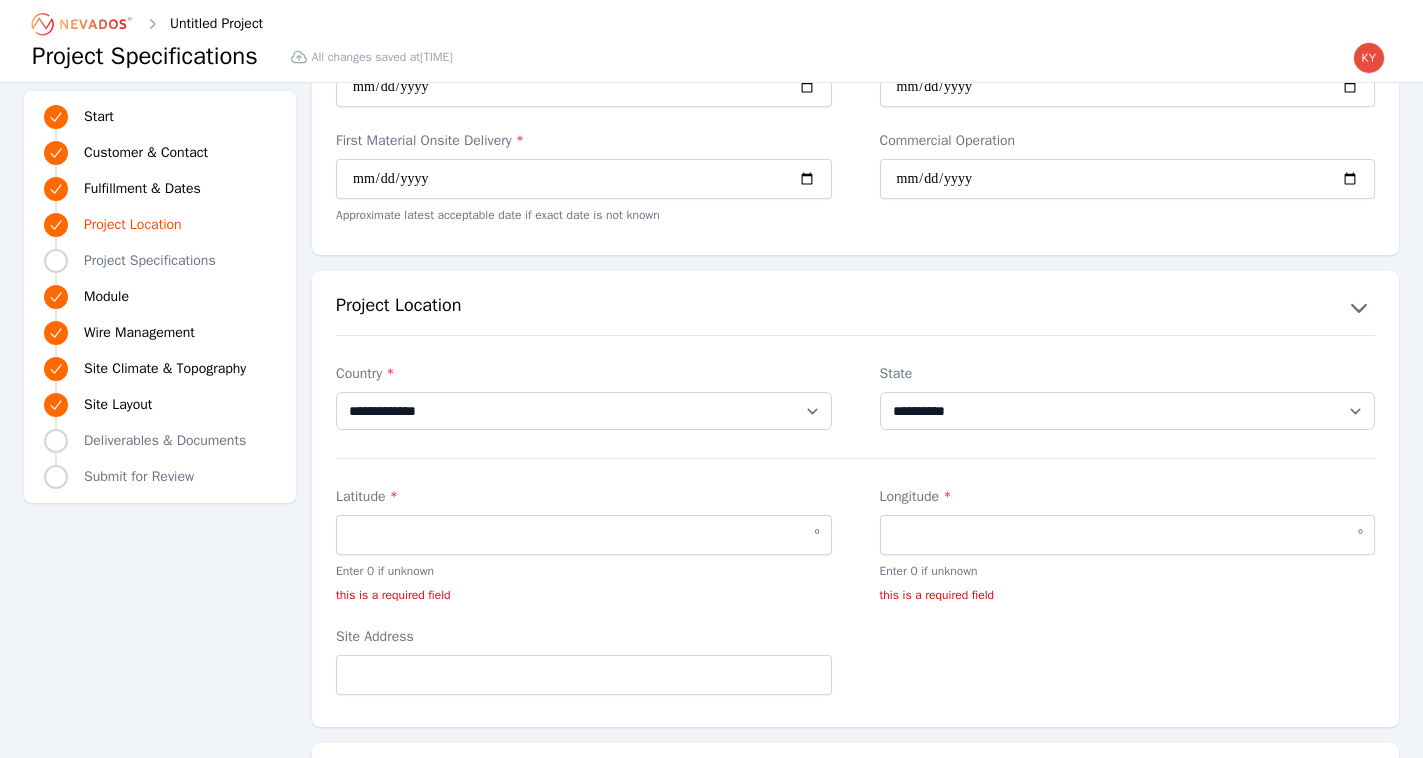 scroll, scrollTop: 1327, scrollLeft: 0, axis: vertical 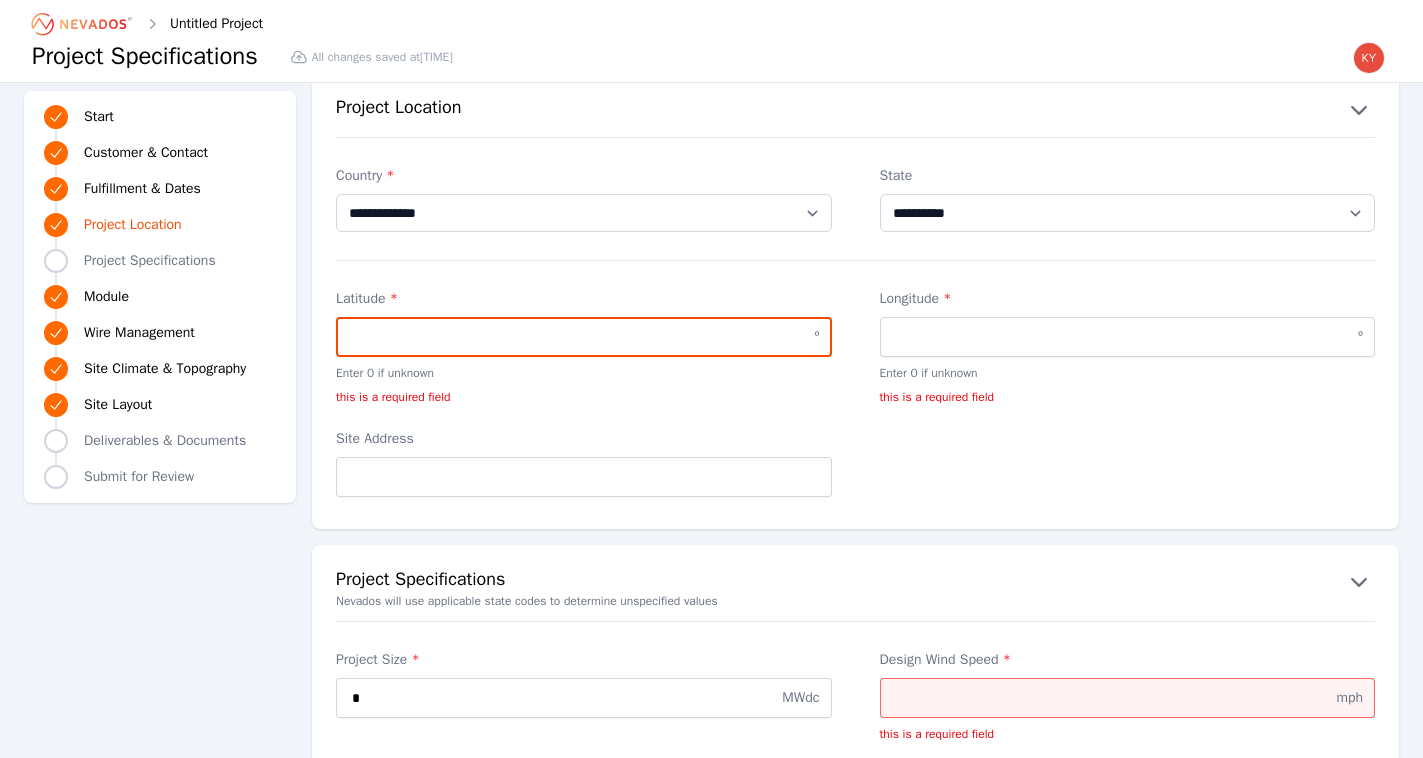 click on "Latitude   *" at bounding box center (584, 337) 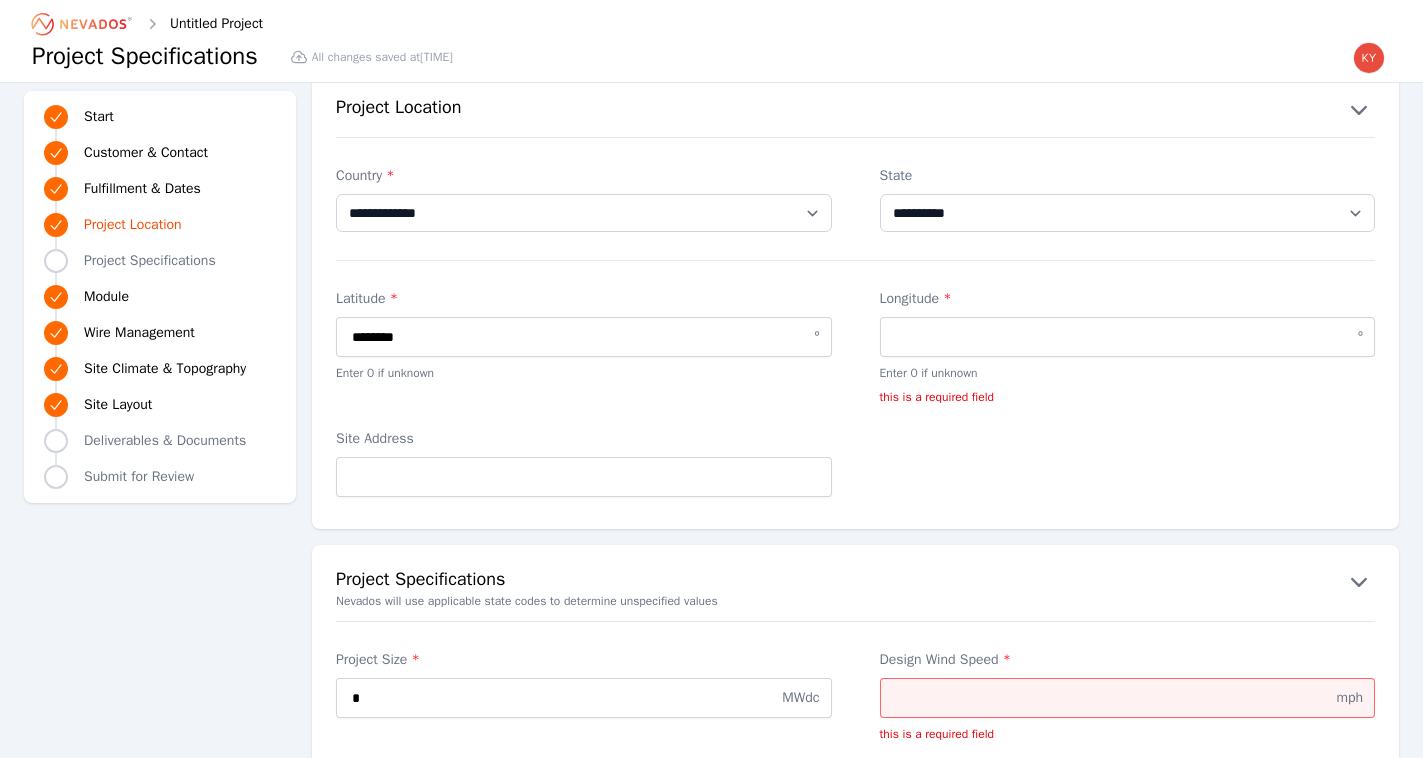 type on "*******" 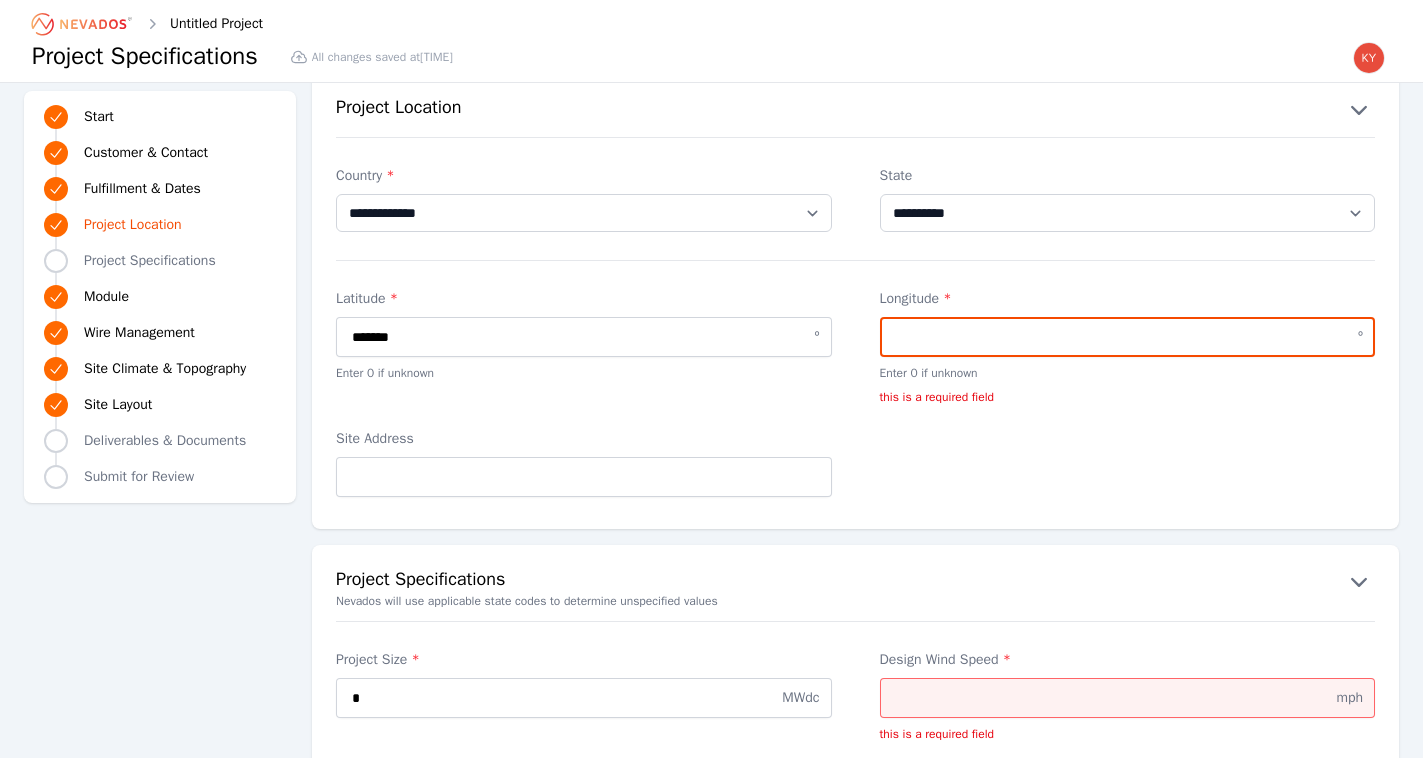 click on "Longitude   *" at bounding box center [1128, 337] 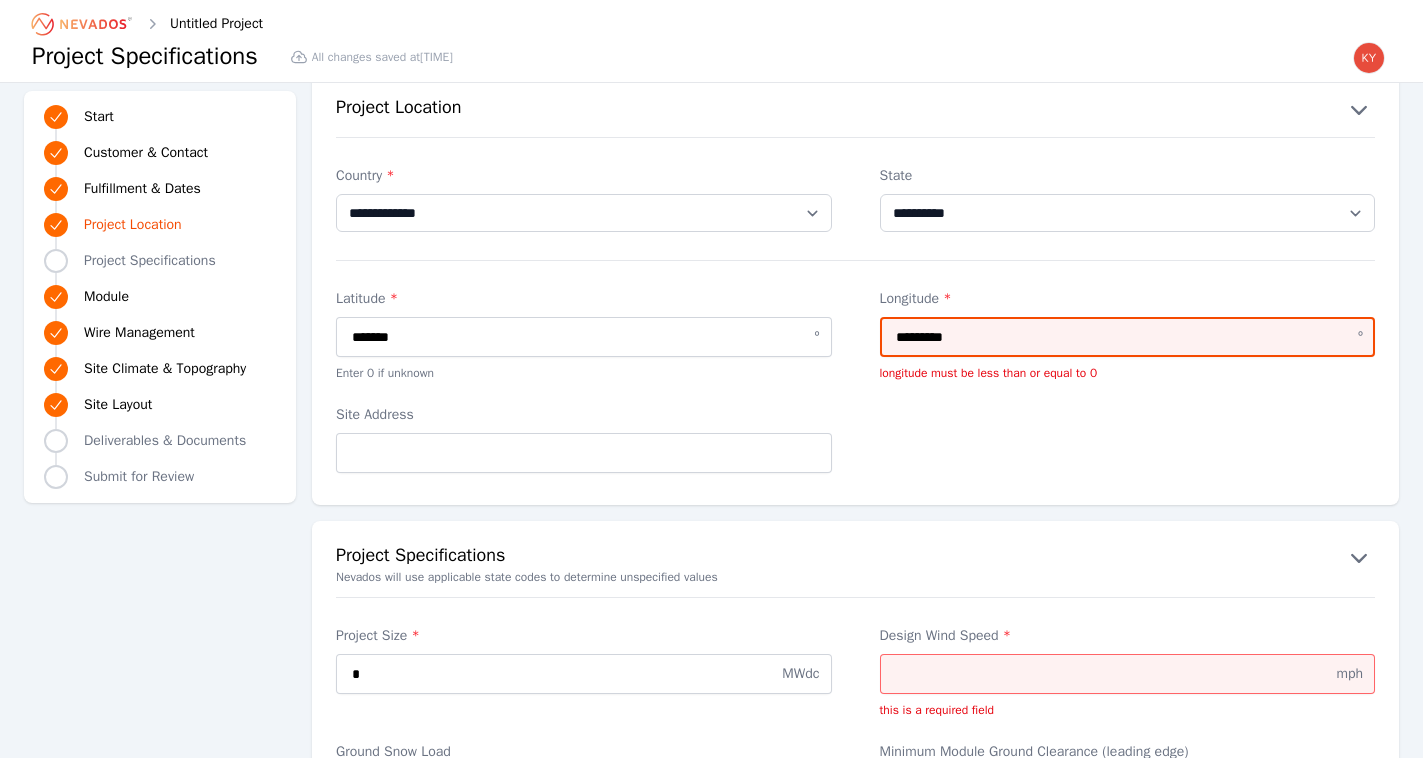 click on "*********" at bounding box center [1128, 337] 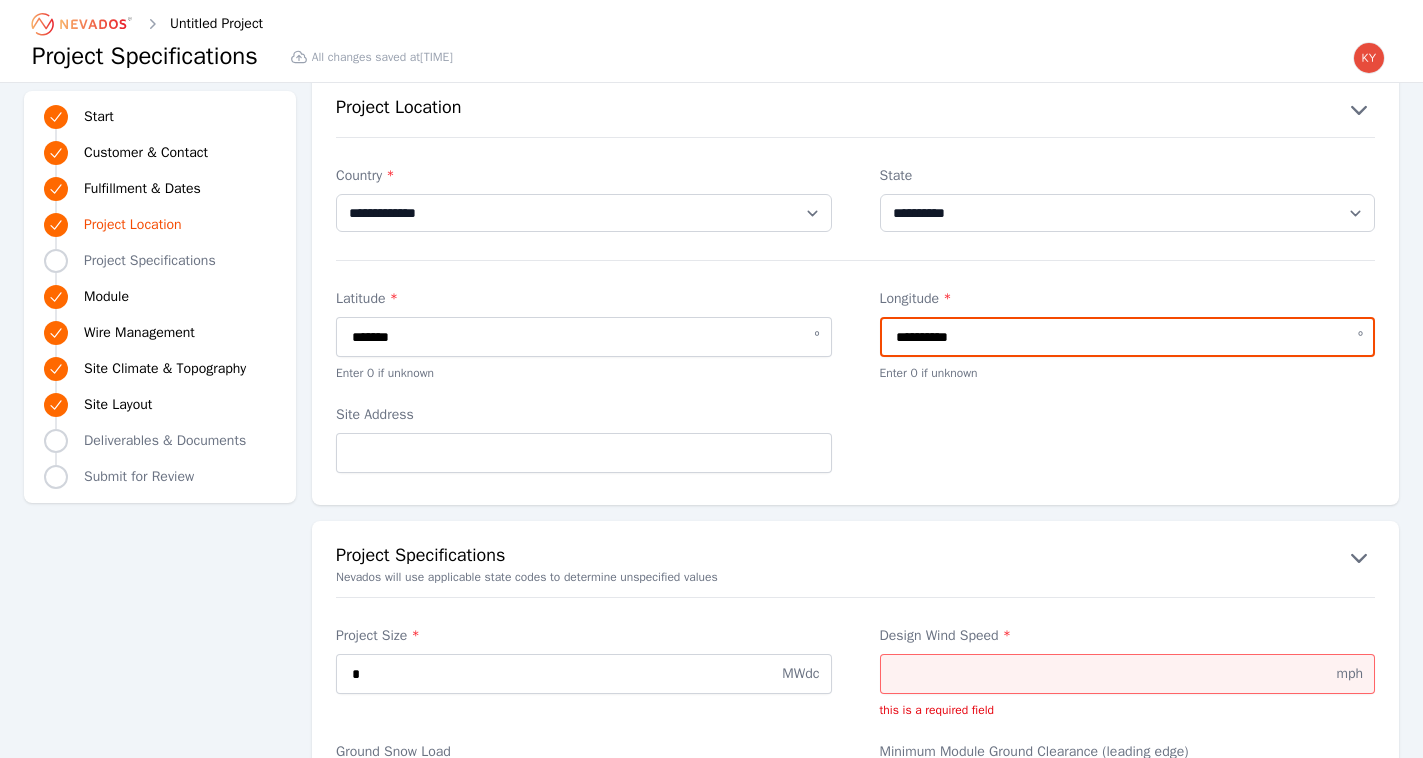 type on "**********" 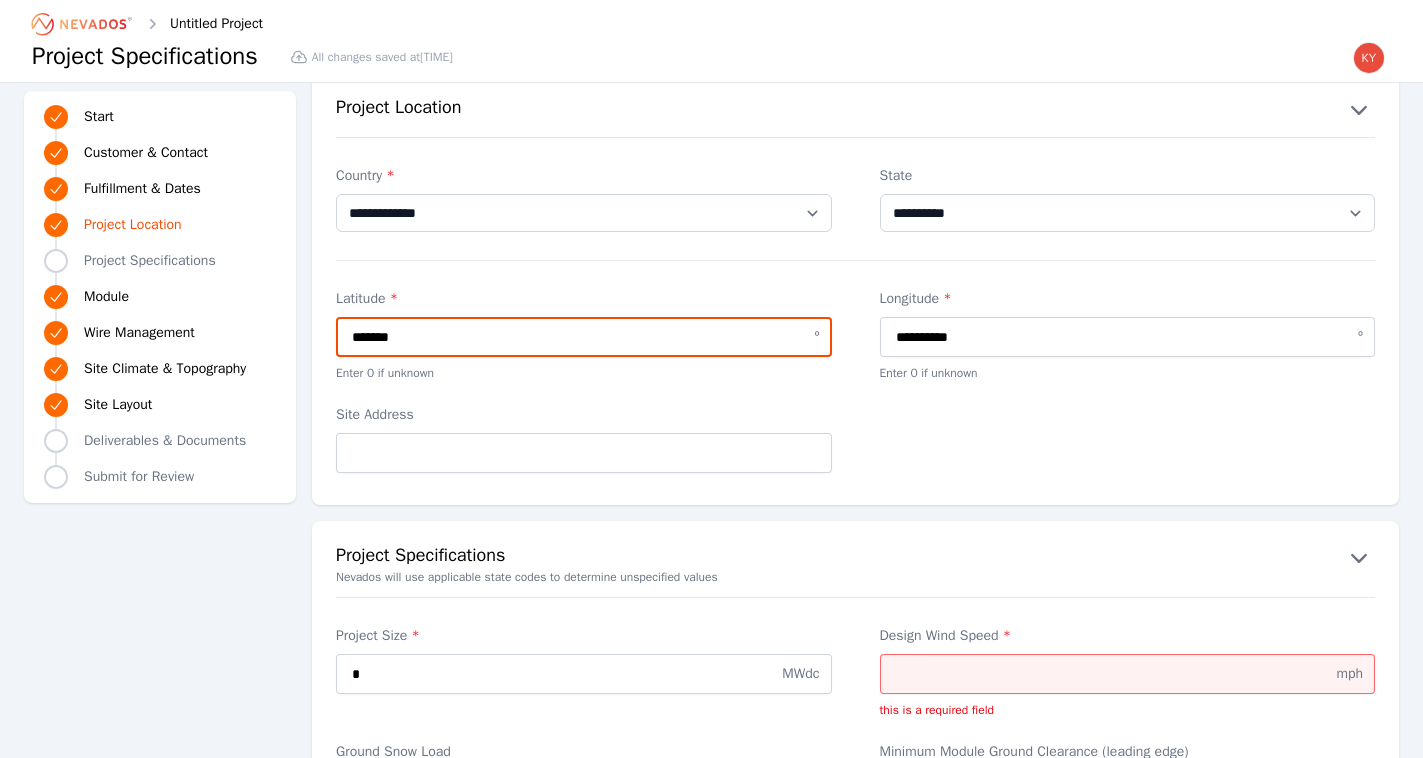 drag, startPoint x: 351, startPoint y: 335, endPoint x: 474, endPoint y: 335, distance: 123 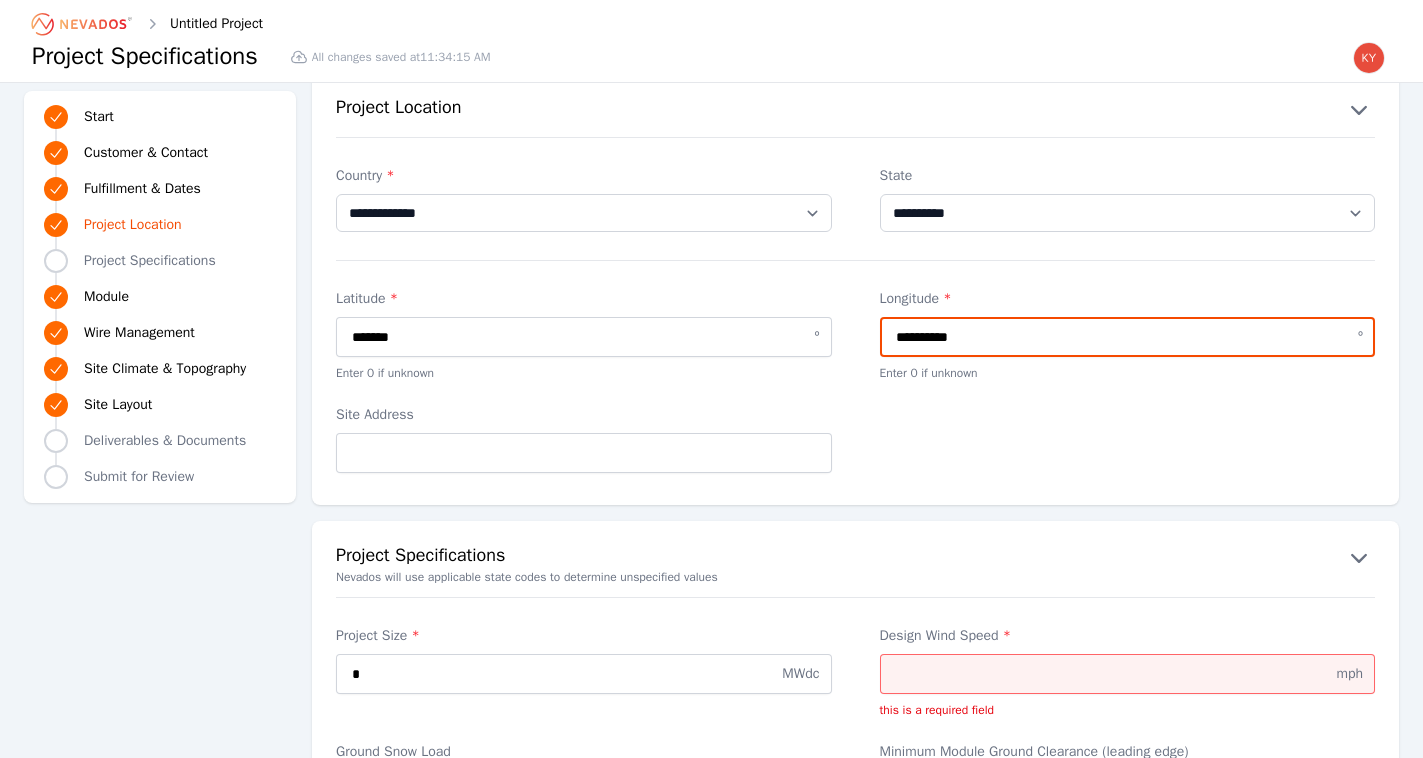 drag, startPoint x: 904, startPoint y: 336, endPoint x: 1012, endPoint y: 328, distance: 108.29589 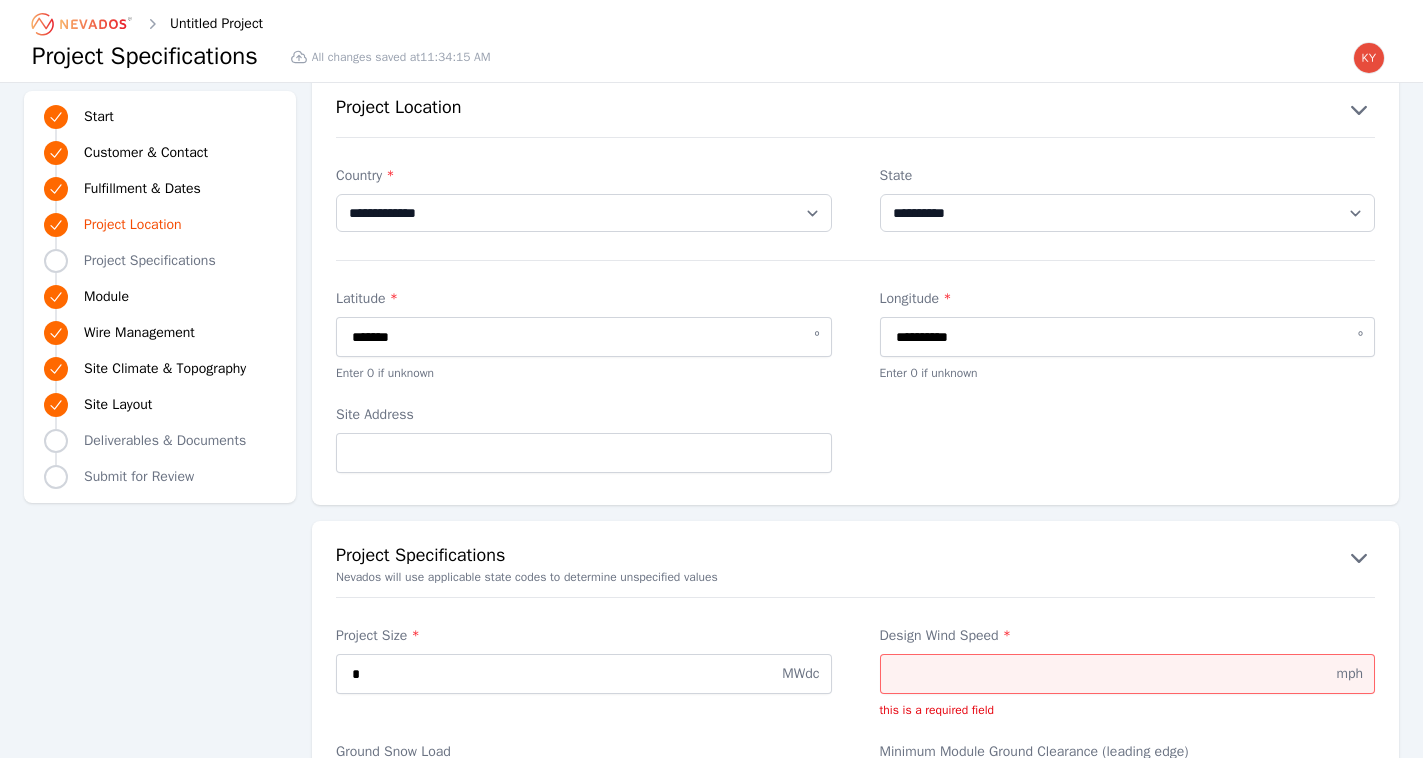scroll, scrollTop: 1331, scrollLeft: 0, axis: vertical 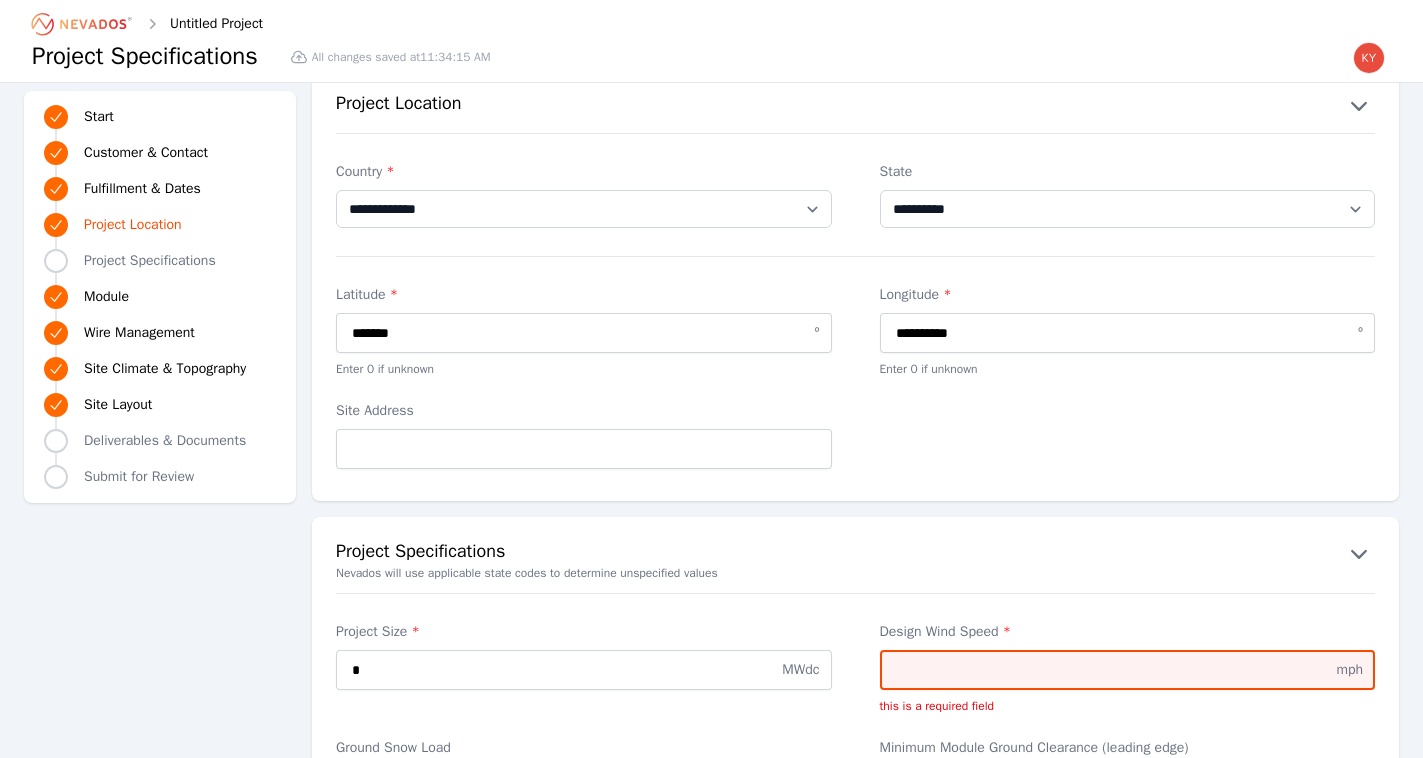 click on "Design Wind Speed   *" at bounding box center [1128, 670] 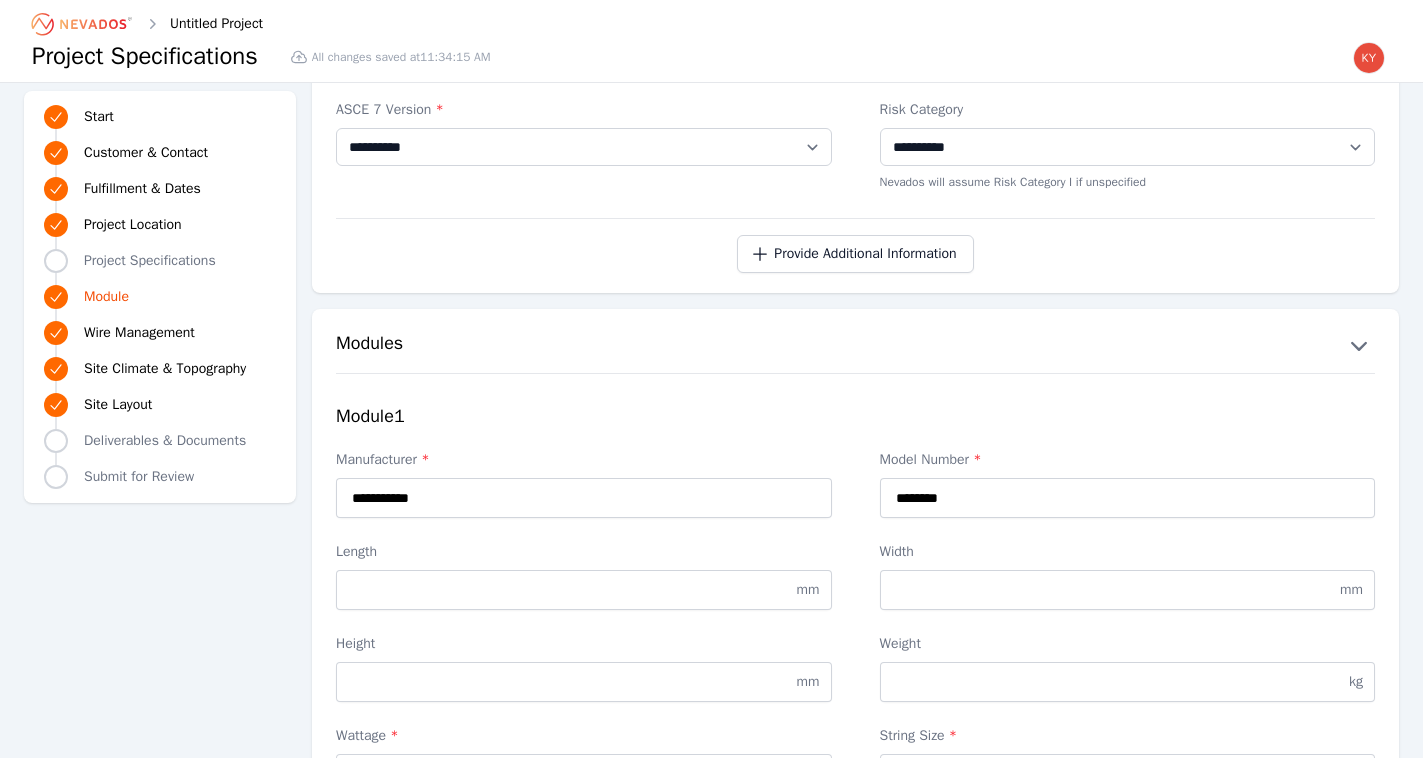scroll, scrollTop: 1676, scrollLeft: 0, axis: vertical 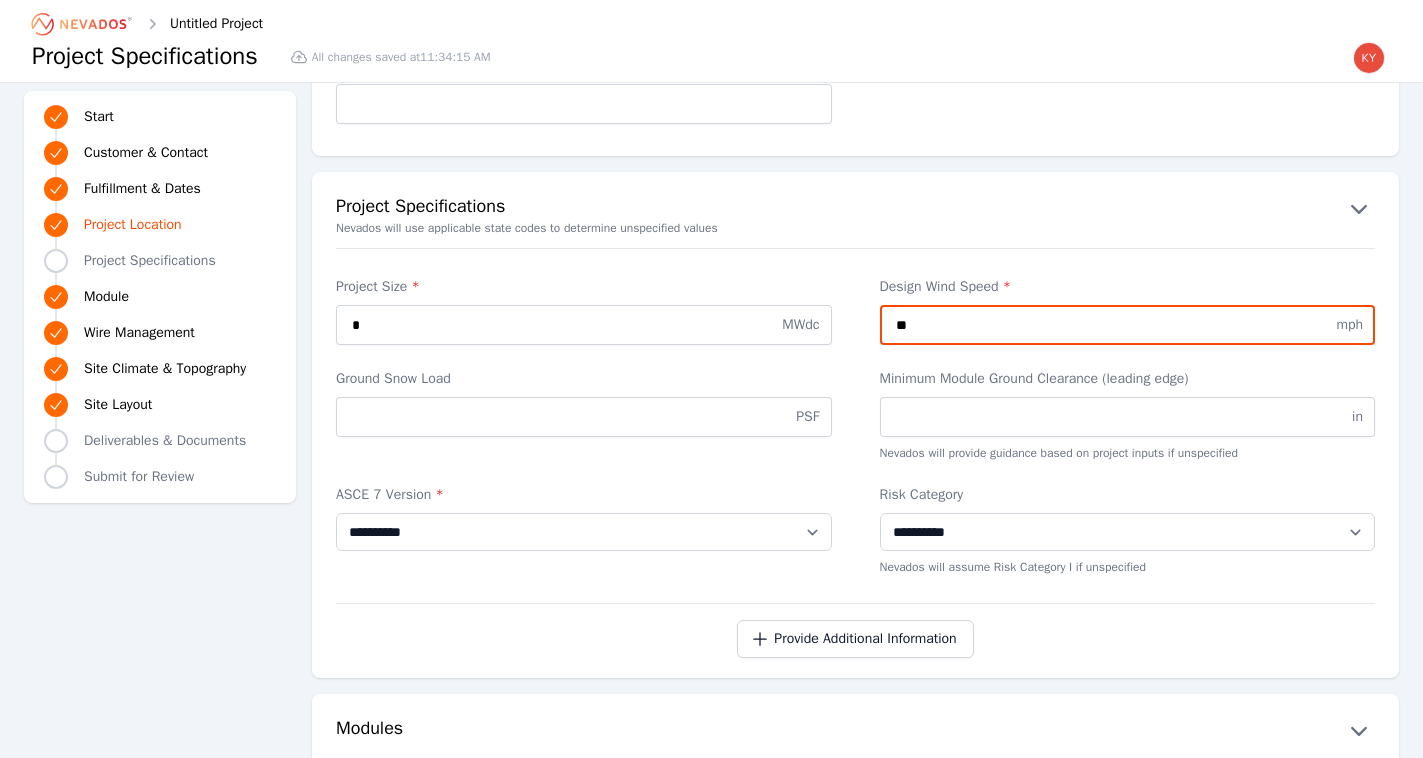 type on "**" 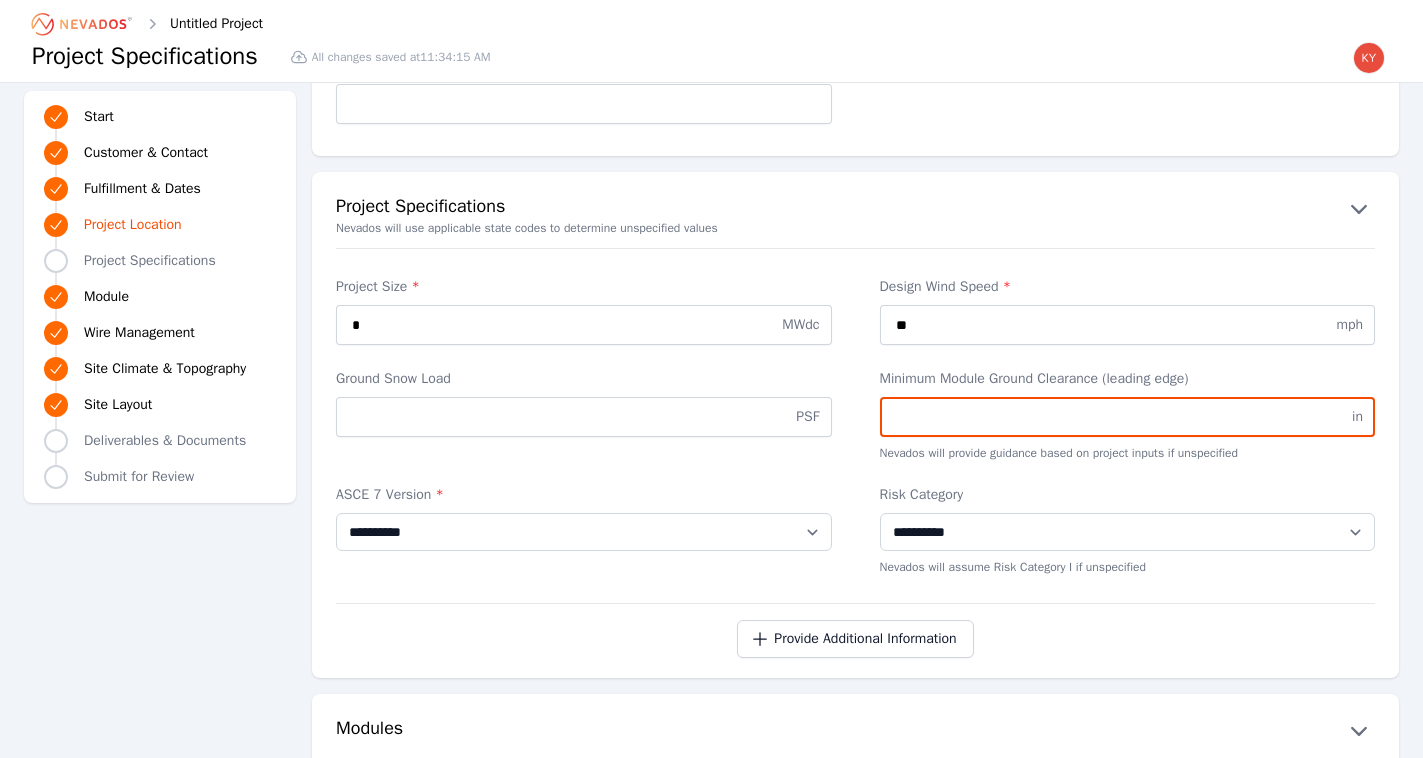 drag, startPoint x: 965, startPoint y: 417, endPoint x: 953, endPoint y: 417, distance: 12 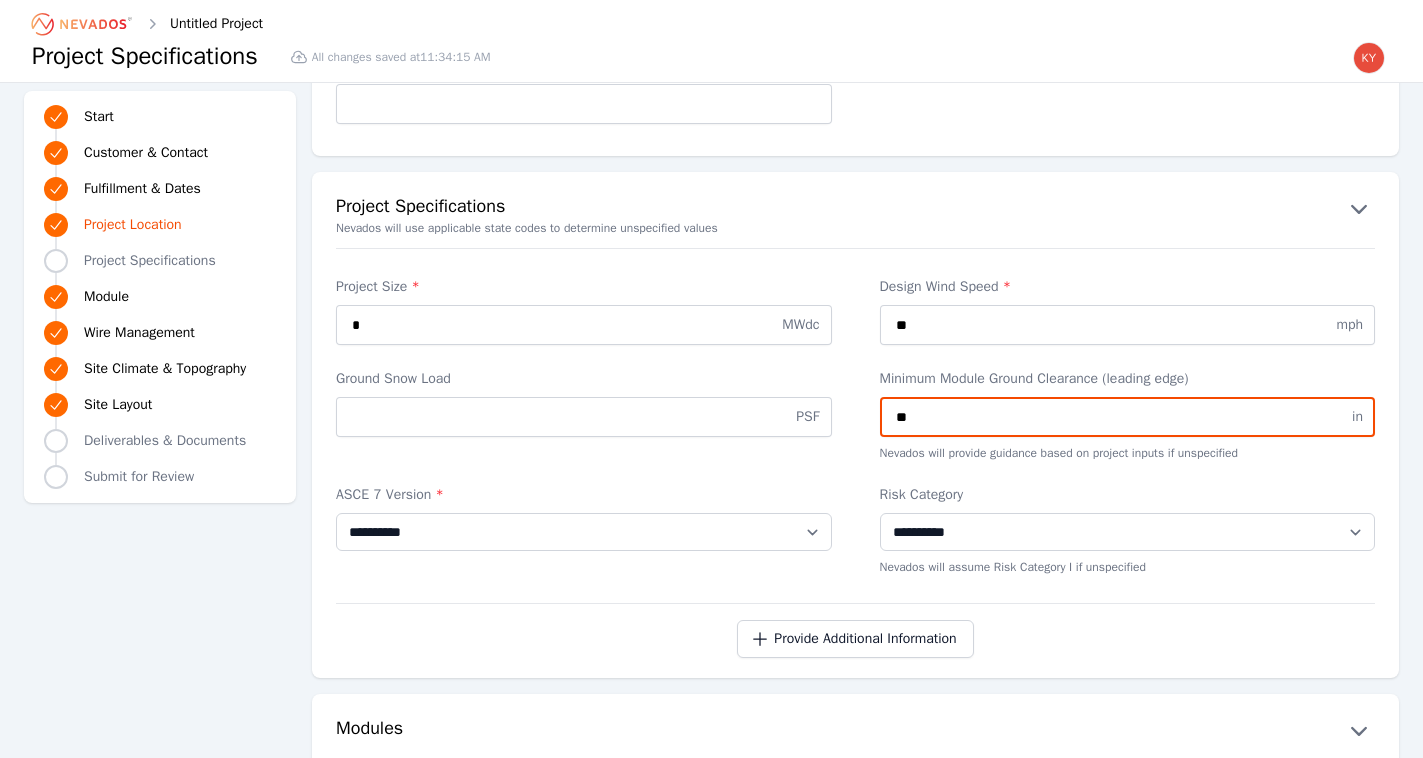 click on "**" at bounding box center (1128, 417) 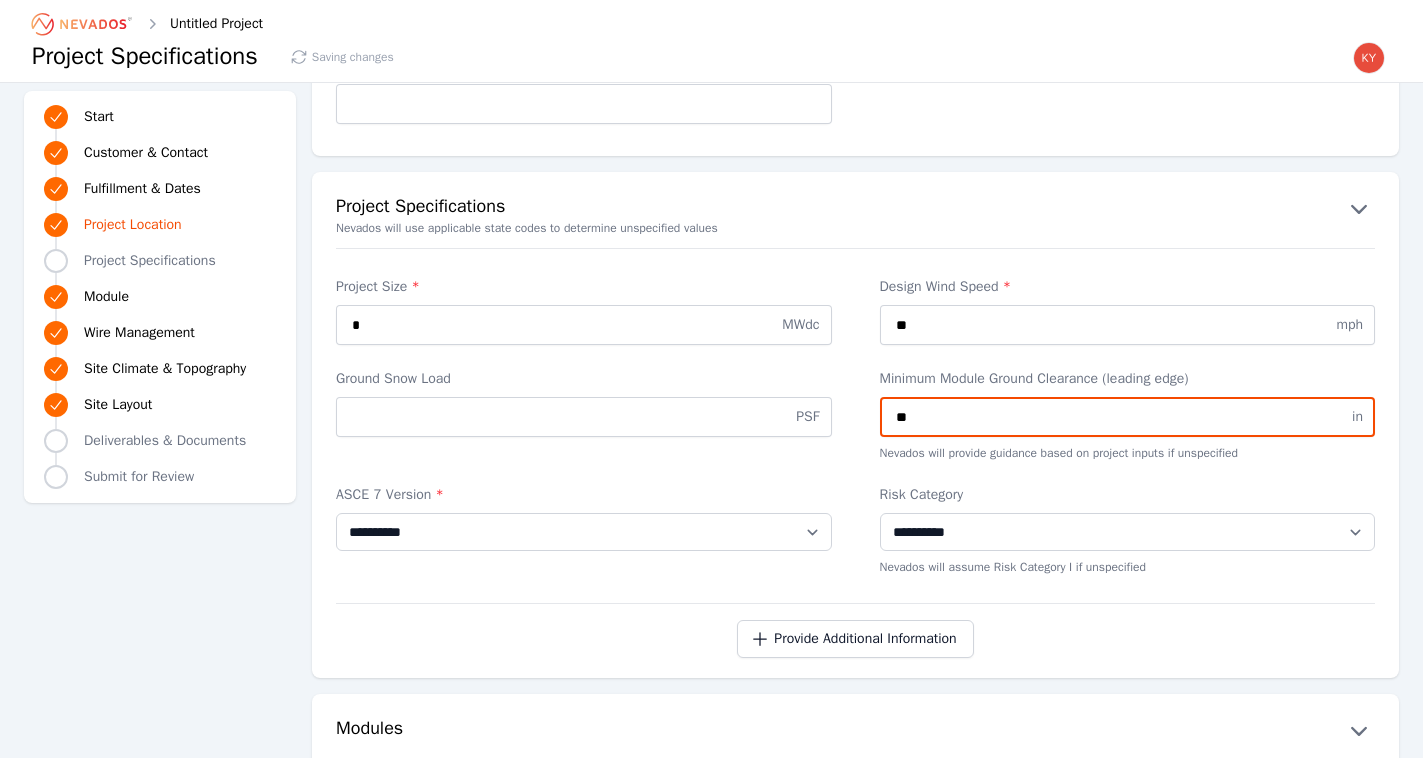 type on "**" 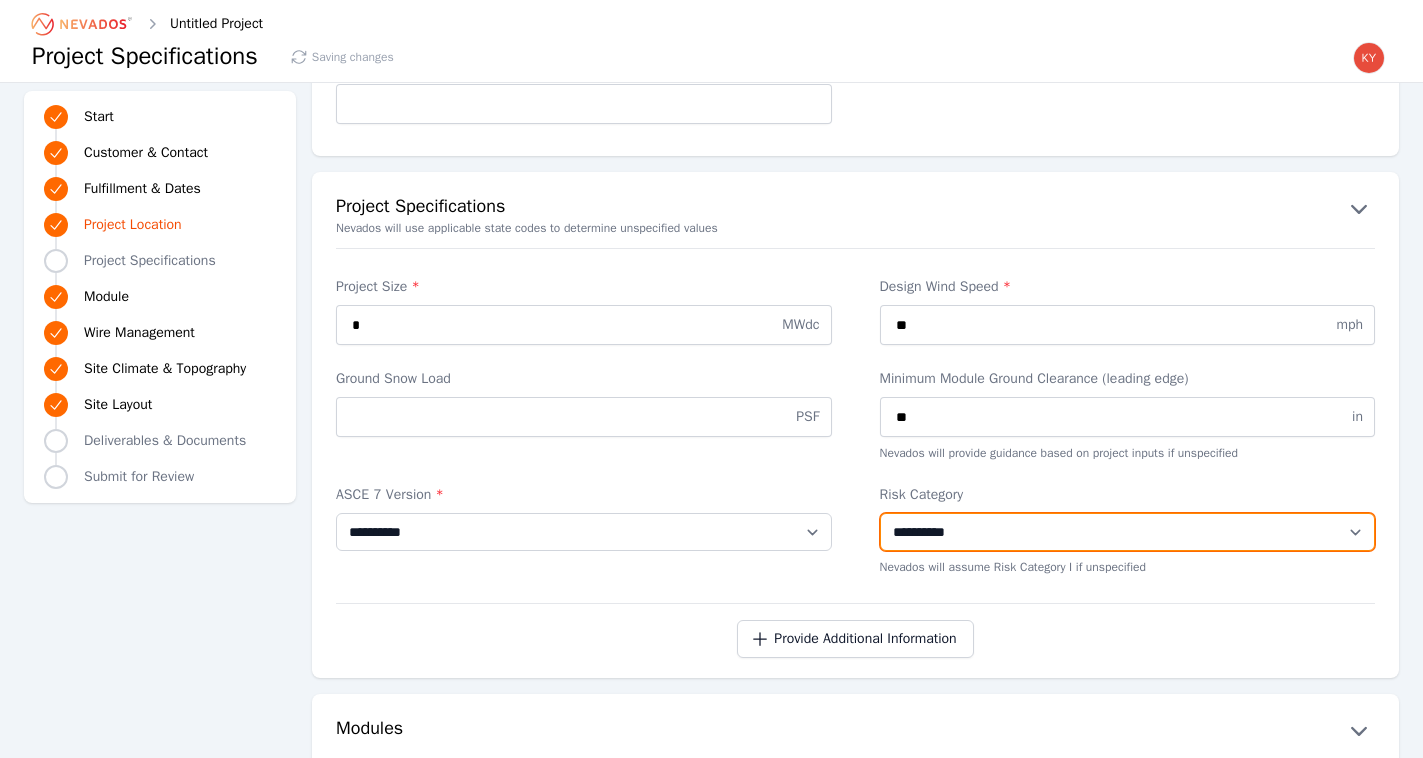 click on "**********" at bounding box center [1128, 532] 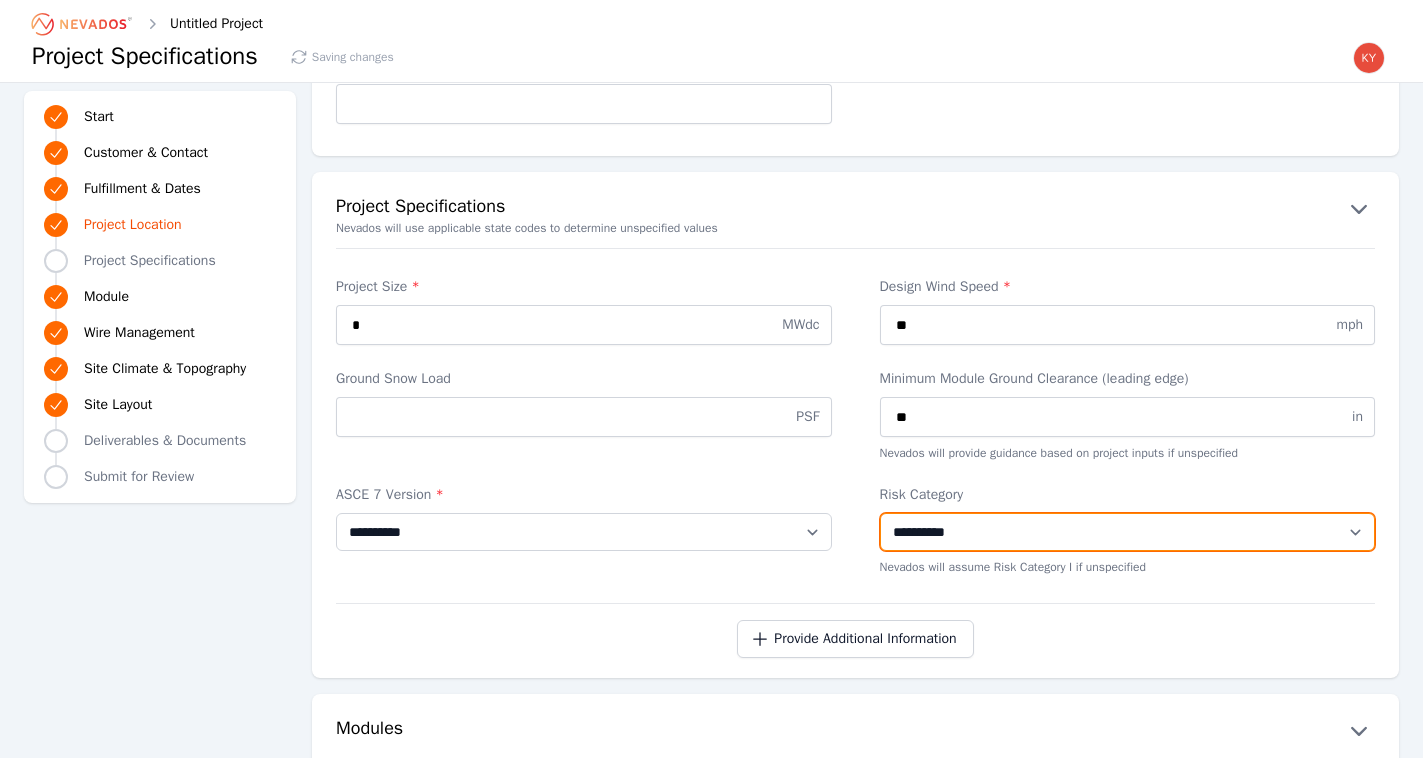 select on "*" 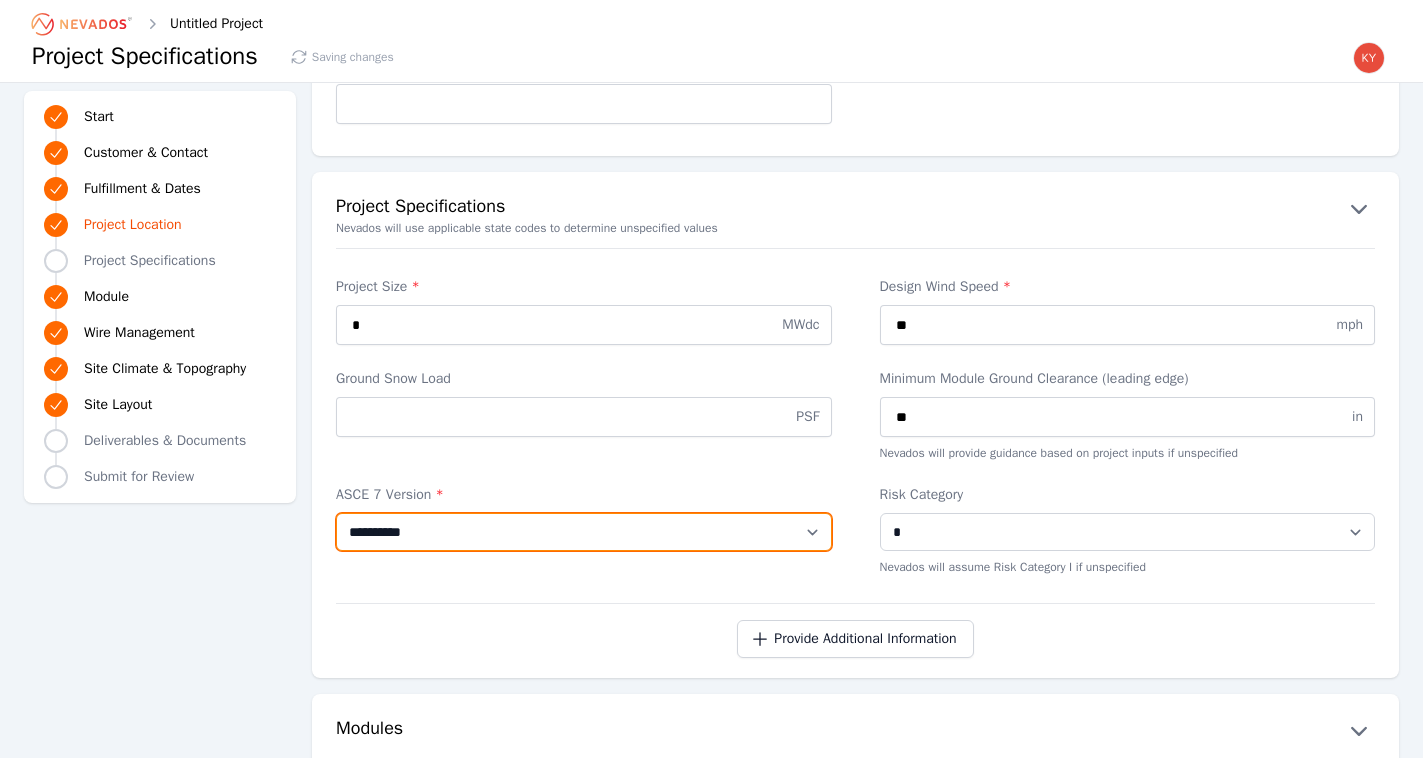 click on "**********" at bounding box center (584, 532) 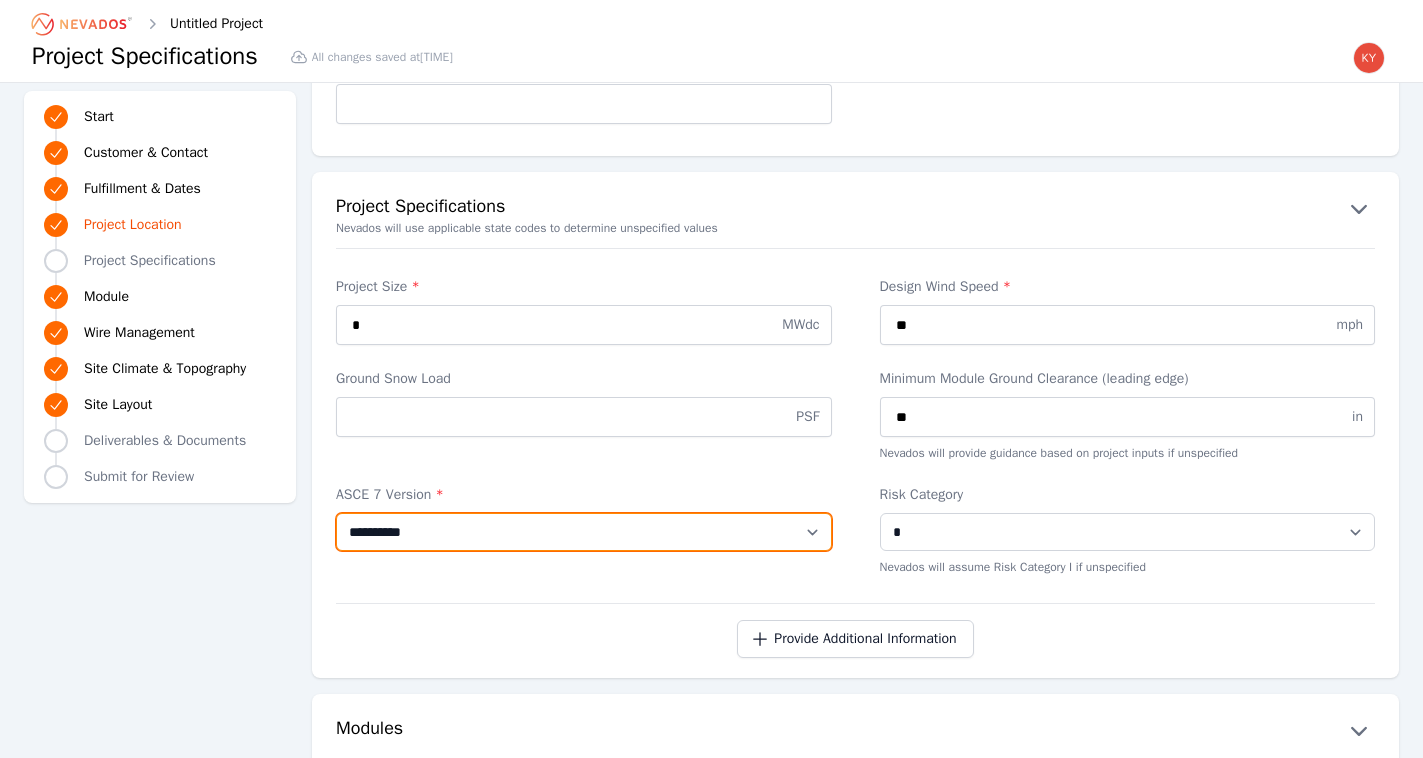 select on "*********" 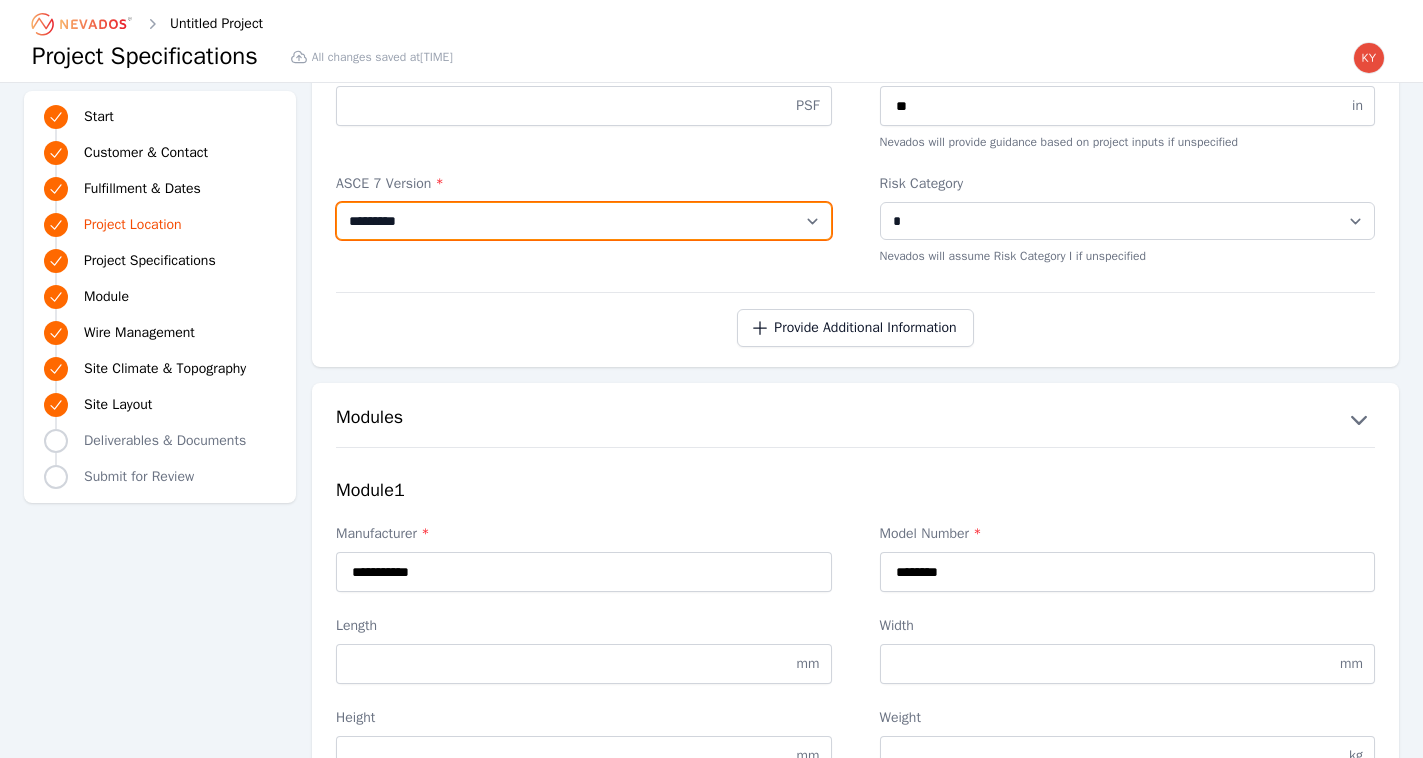 scroll, scrollTop: 1584, scrollLeft: 0, axis: vertical 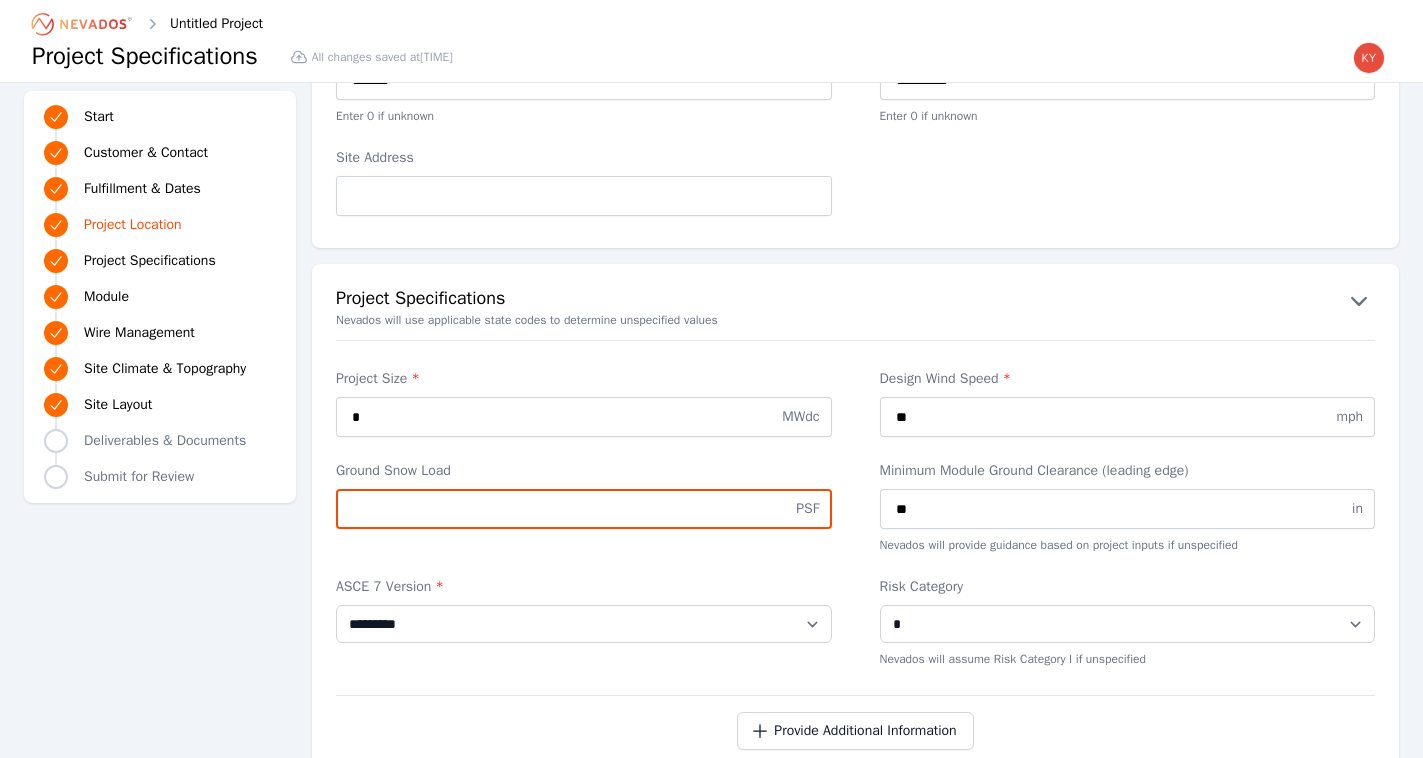 click on "Ground Snow Load" at bounding box center (584, 509) 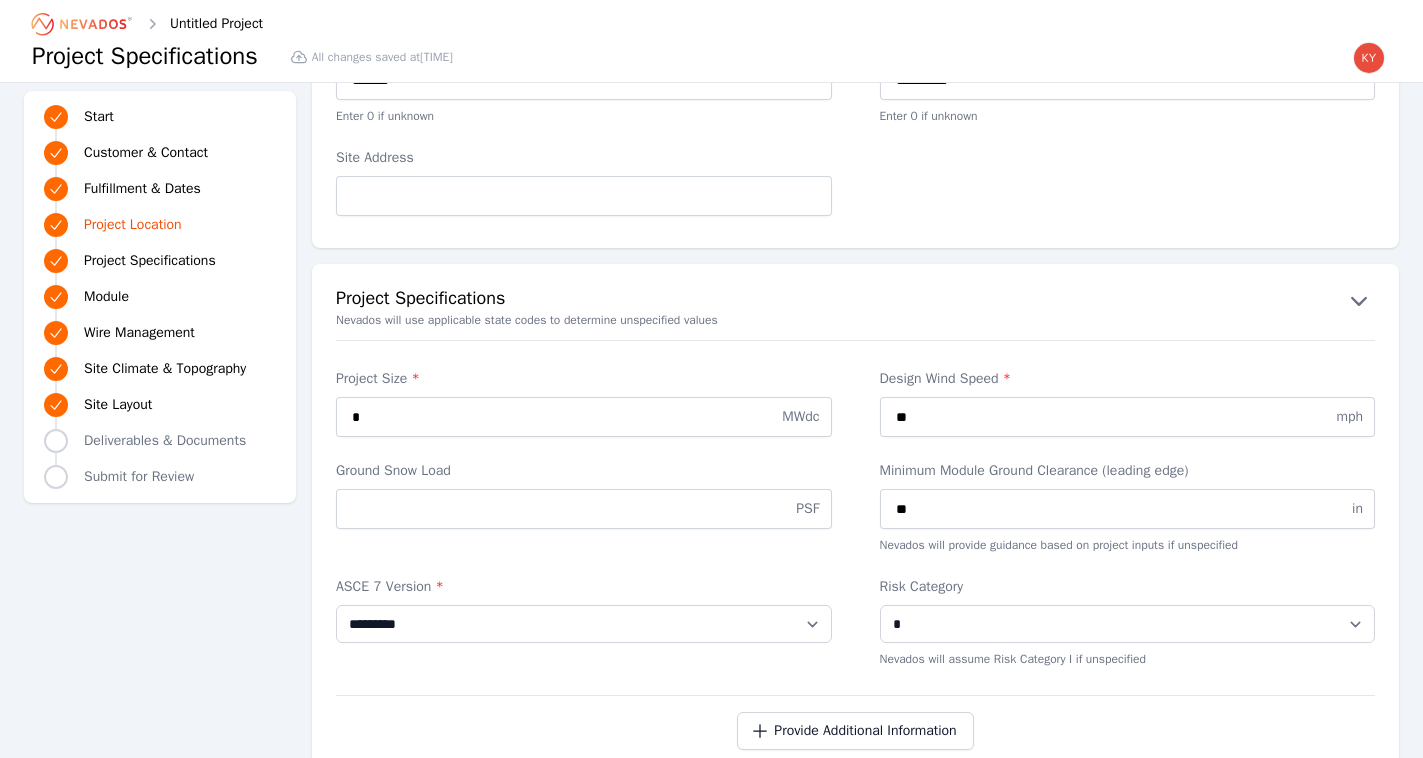 click on "**********" at bounding box center [855, 32] 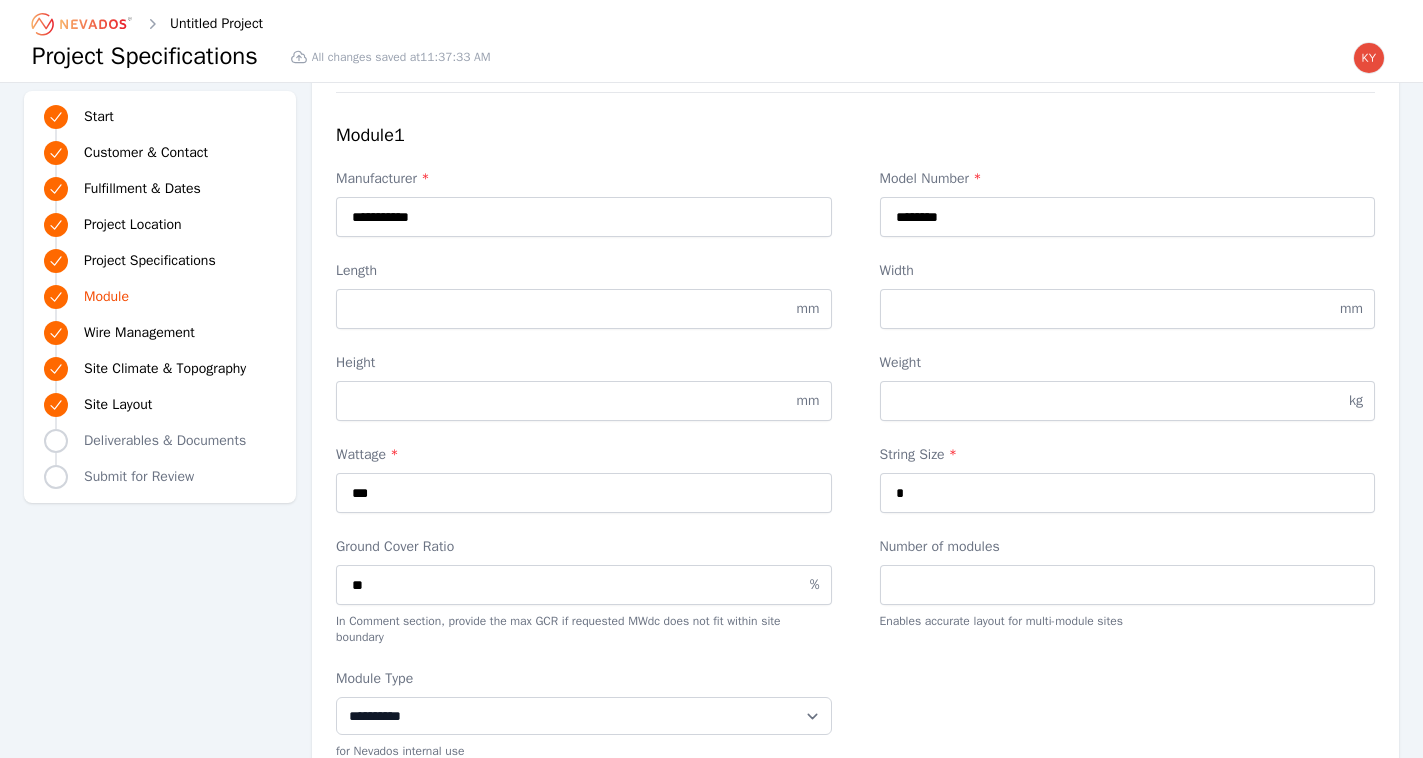 scroll, scrollTop: 2331, scrollLeft: 0, axis: vertical 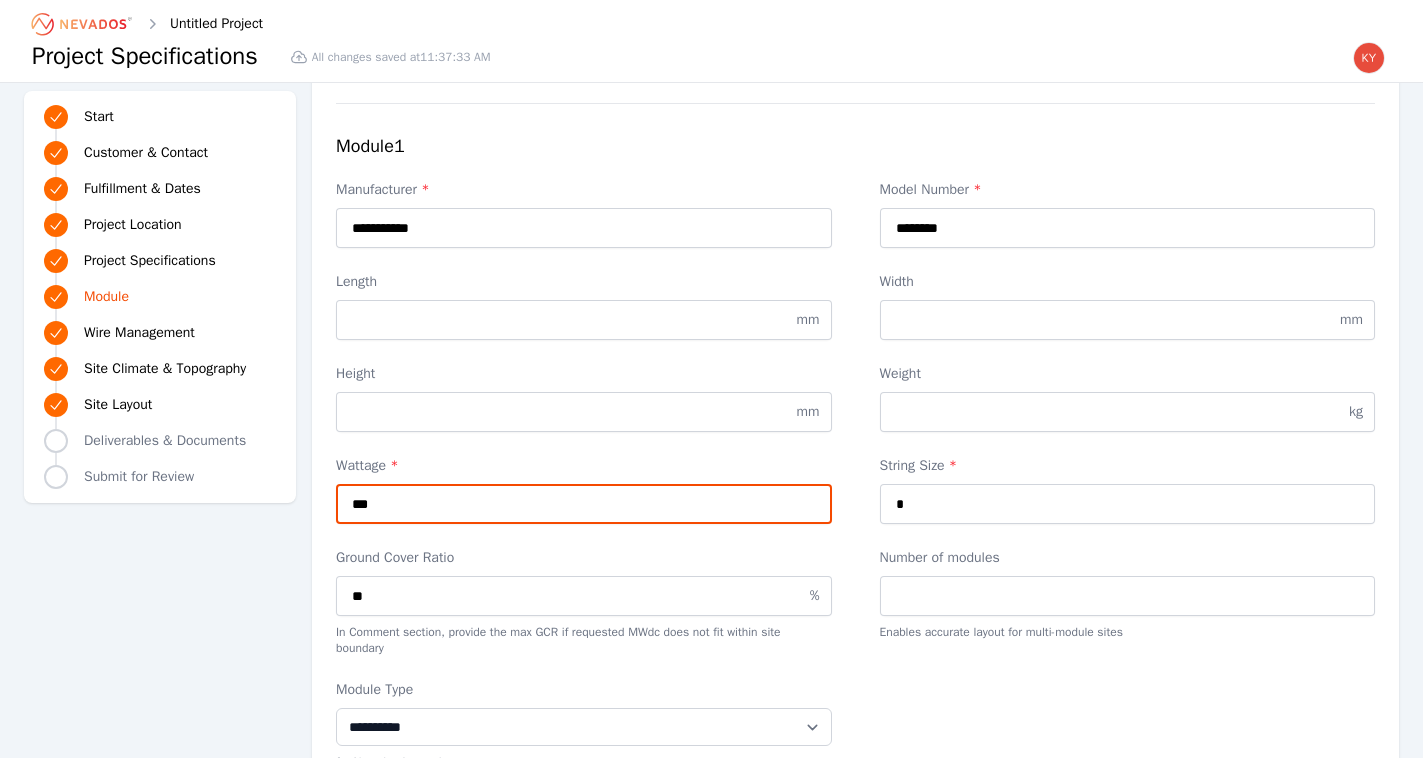 click on "***" at bounding box center (584, 504) 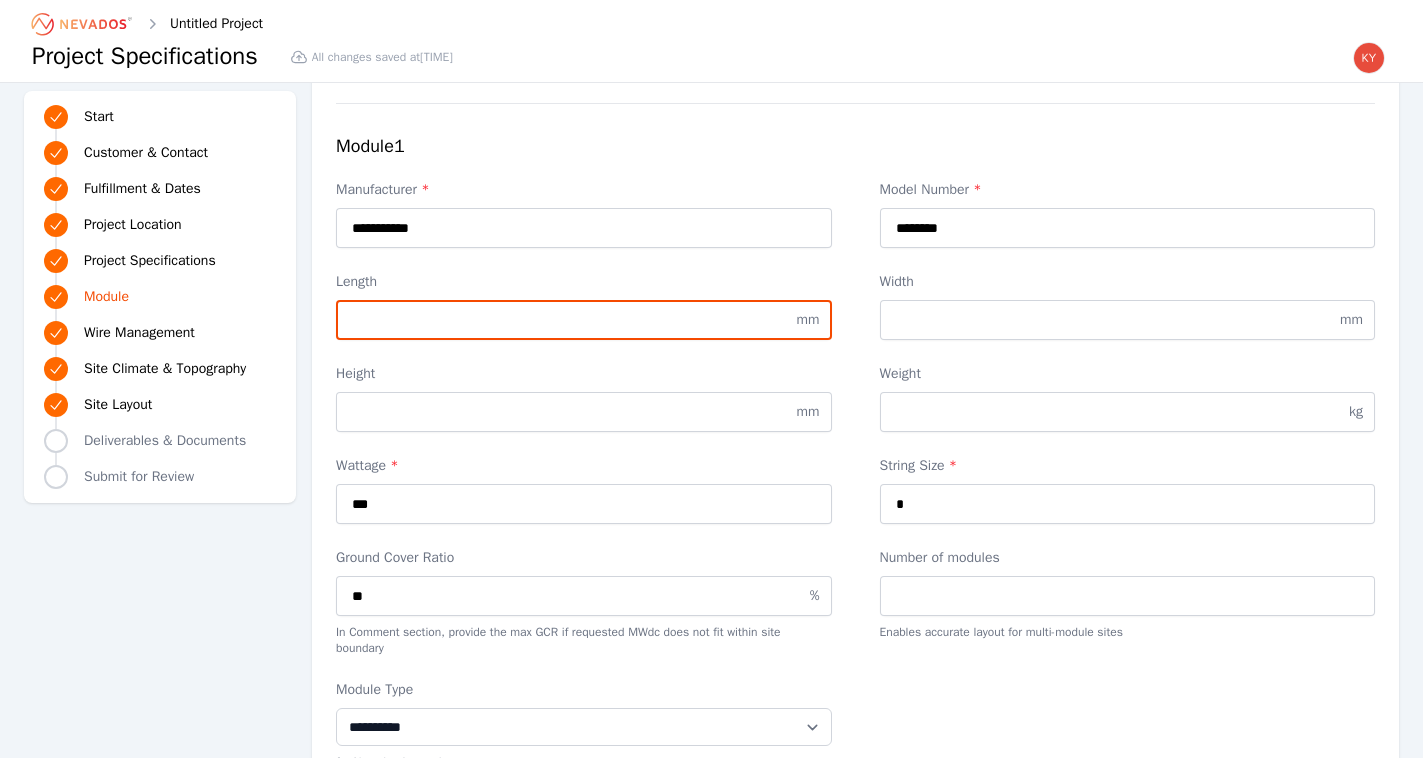 click on "Length" at bounding box center [584, 320] 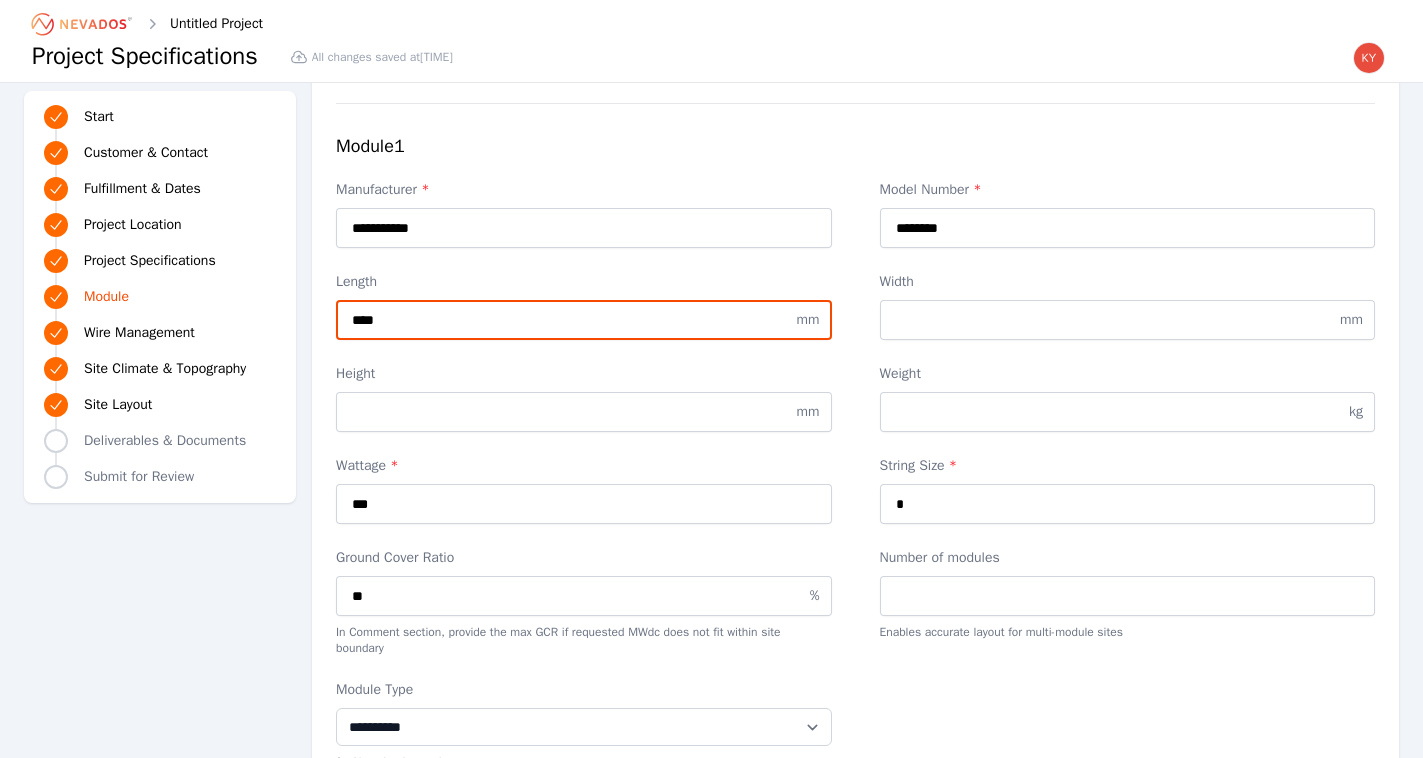 type on "****" 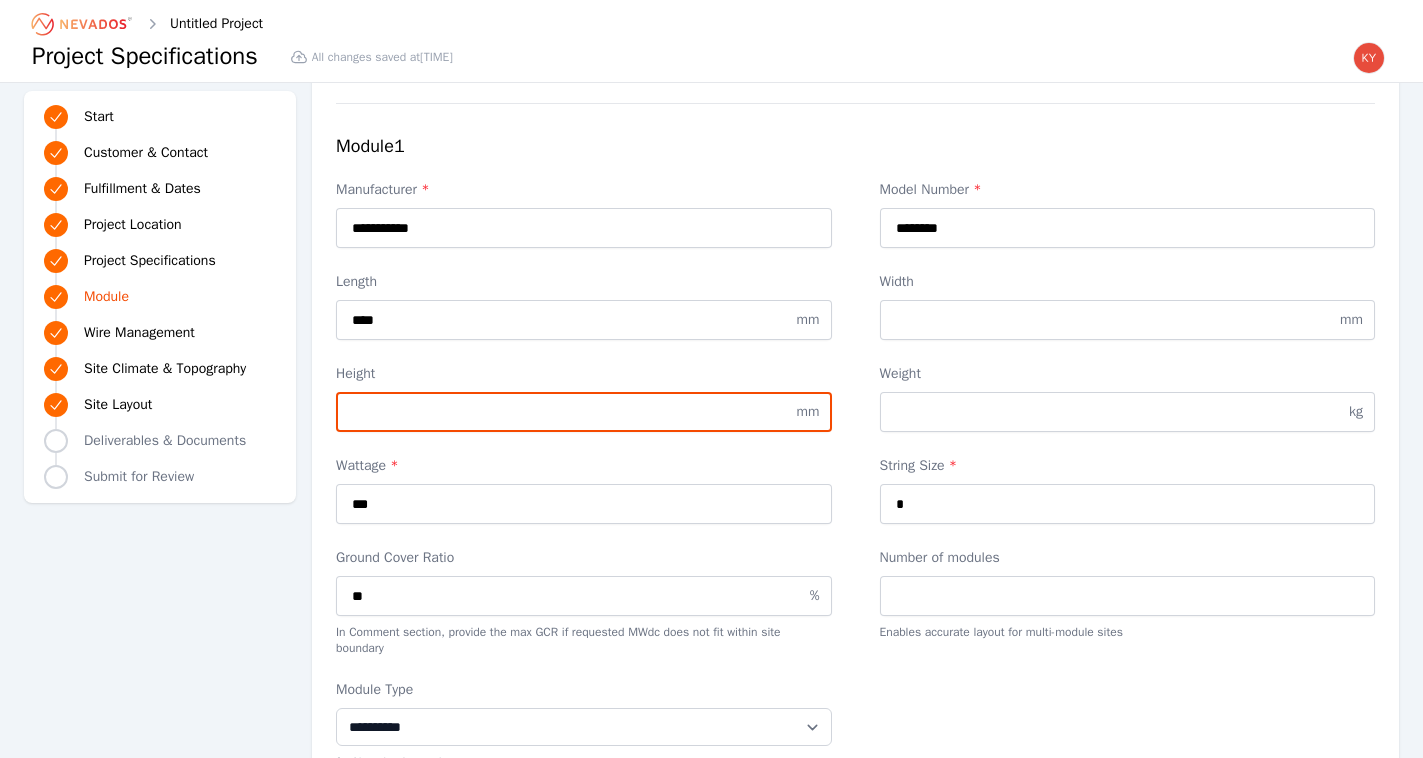 click on "Height" at bounding box center [584, 412] 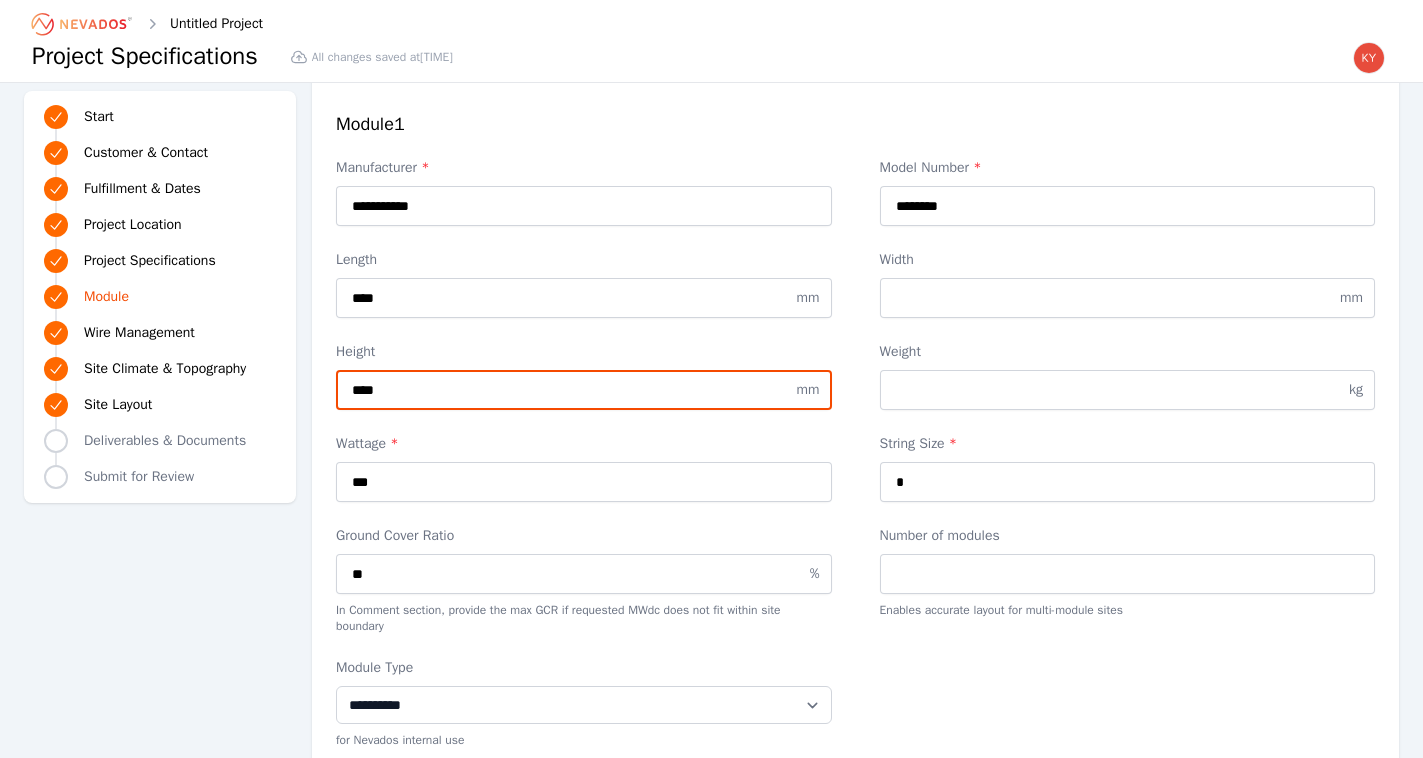 scroll, scrollTop: 2357, scrollLeft: 0, axis: vertical 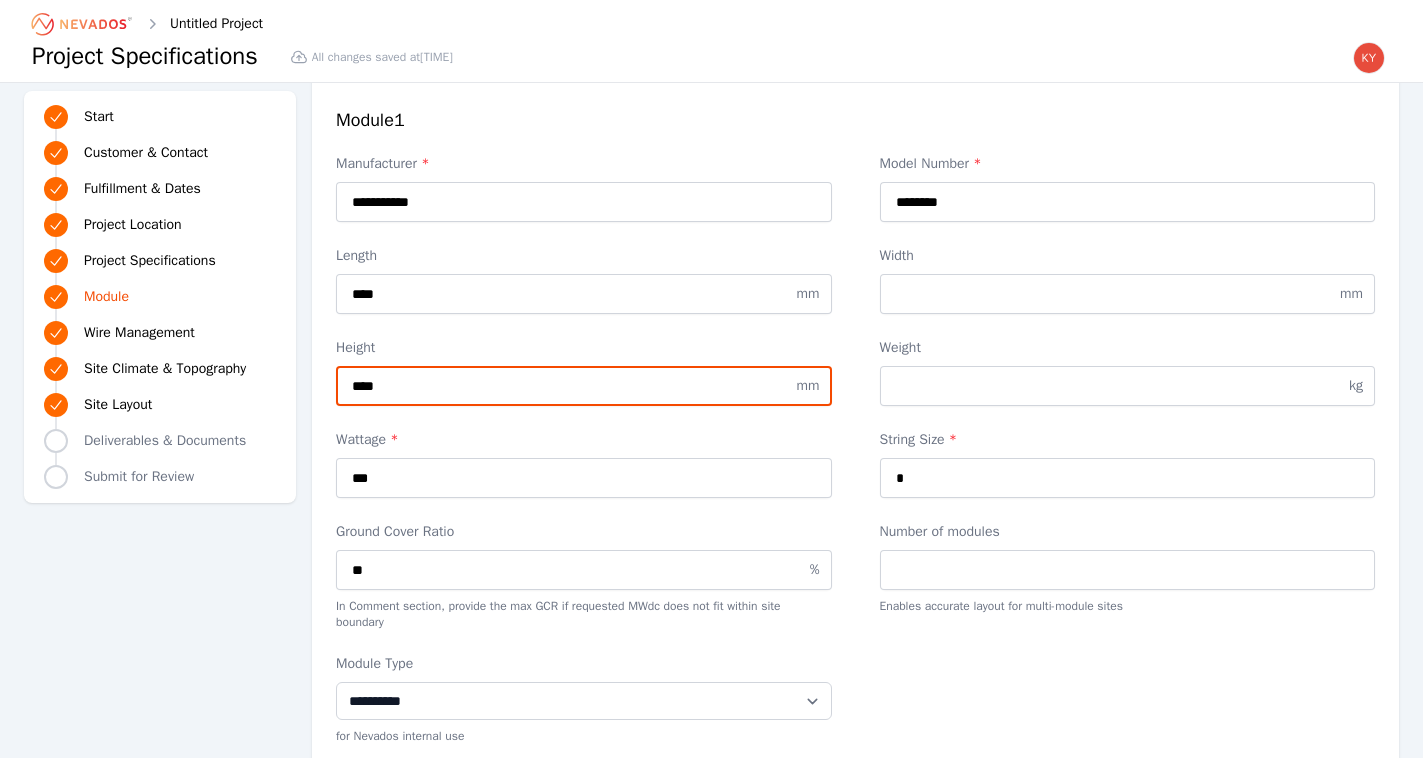 type on "****" 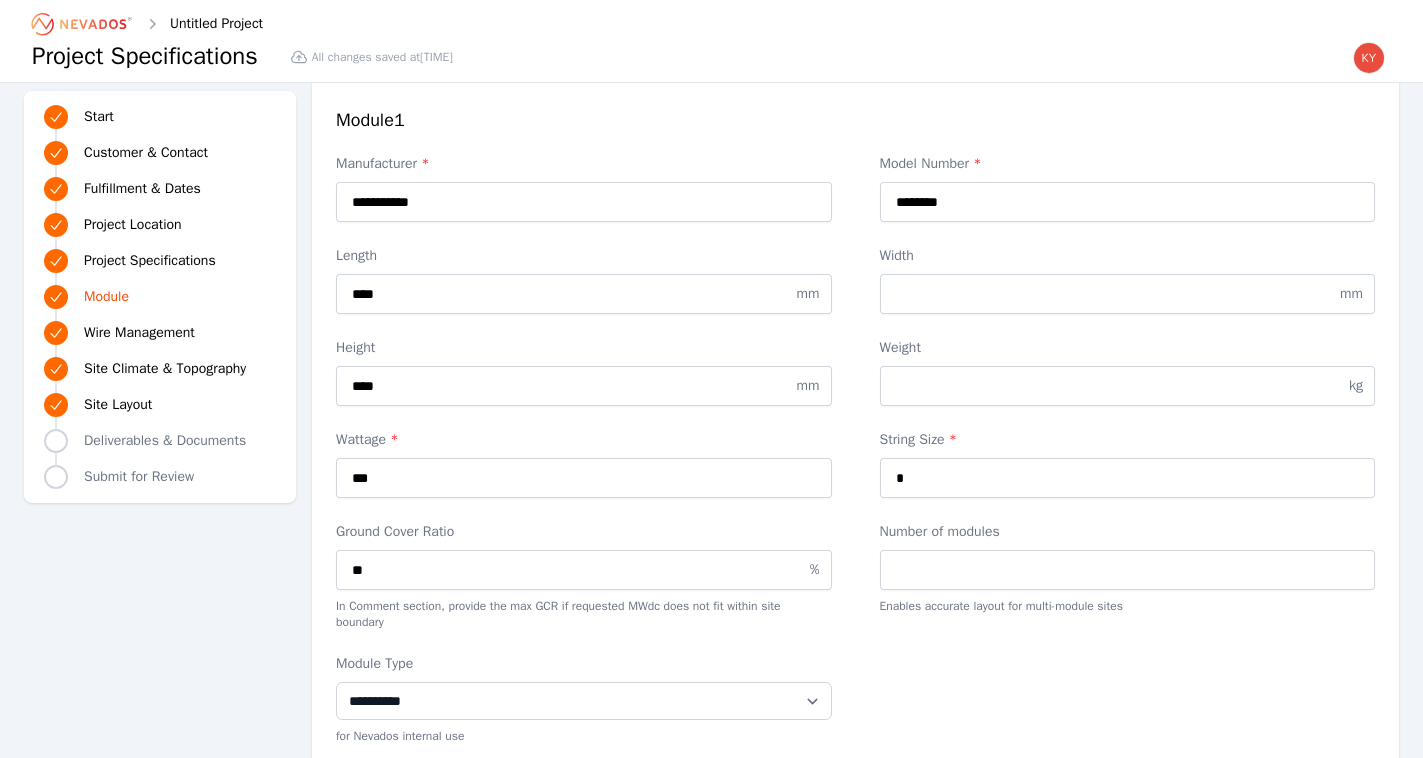 click on "Weight   kg" at bounding box center (1128, 372) 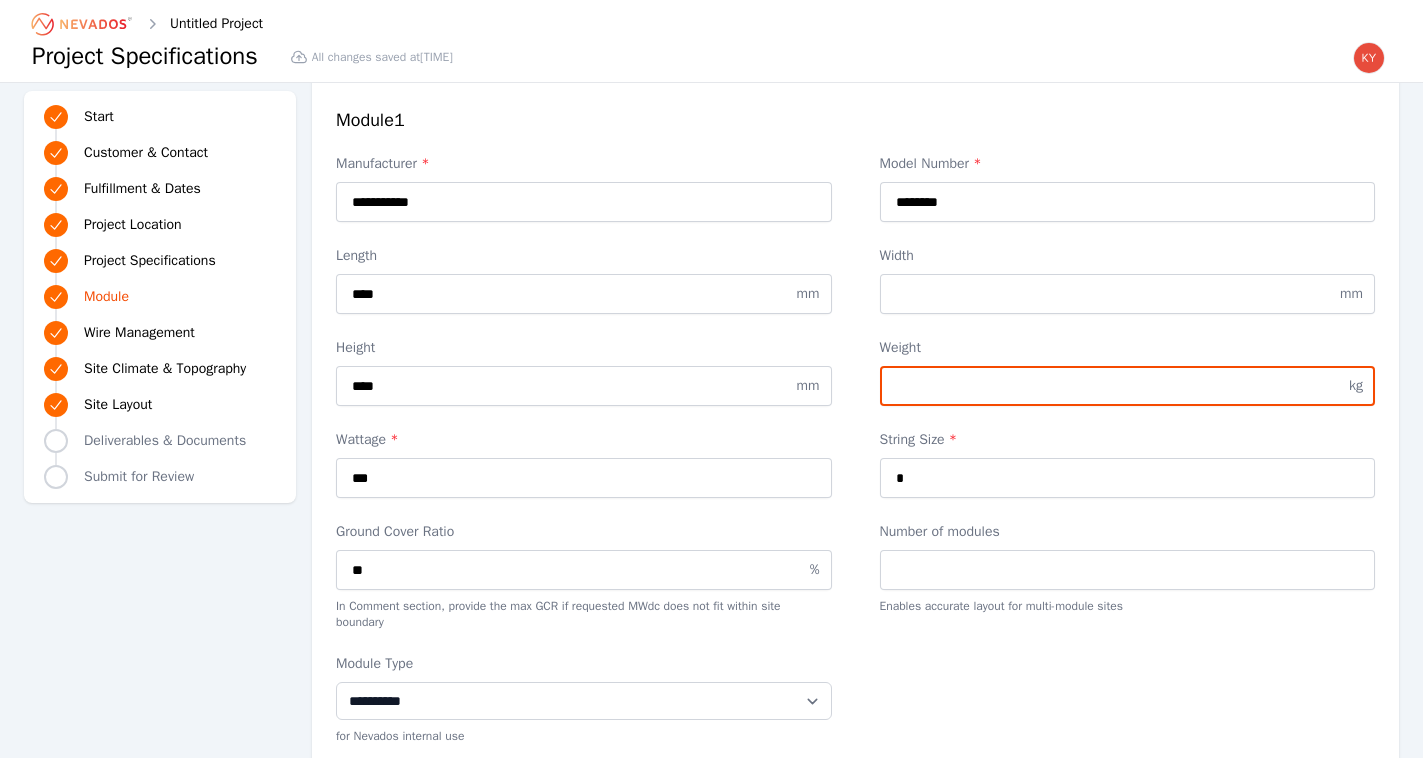 click on "Weight" at bounding box center (1128, 386) 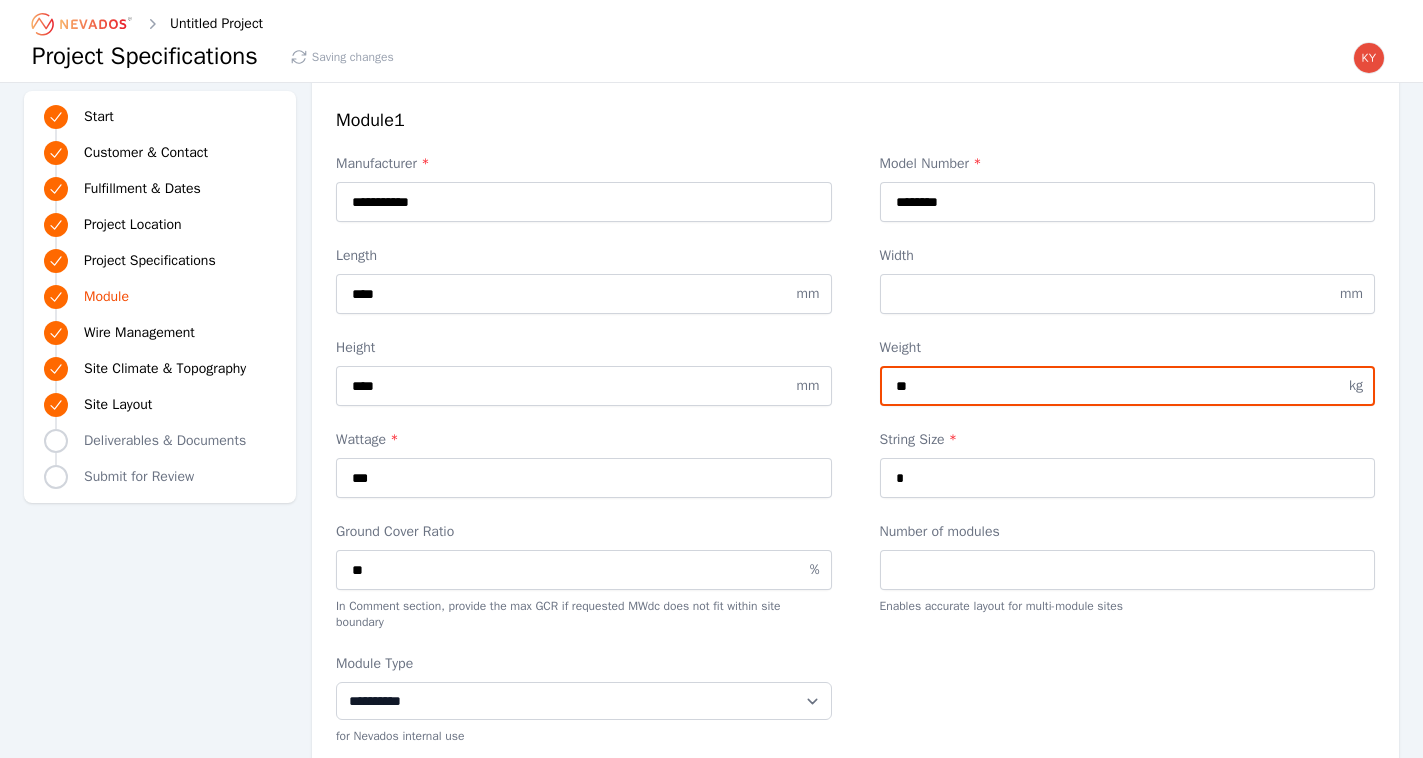 type on "**" 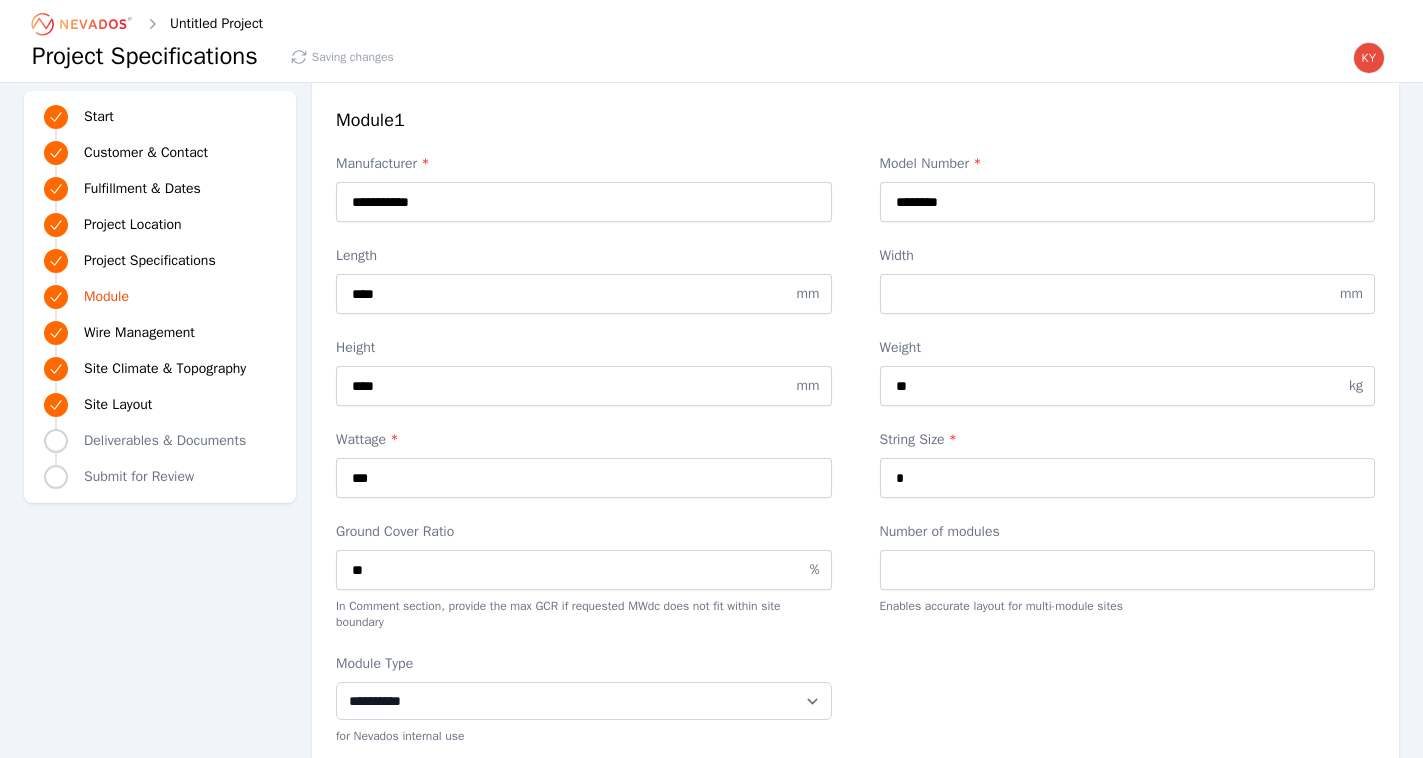 click on "Weight   ** kg" at bounding box center [1128, 372] 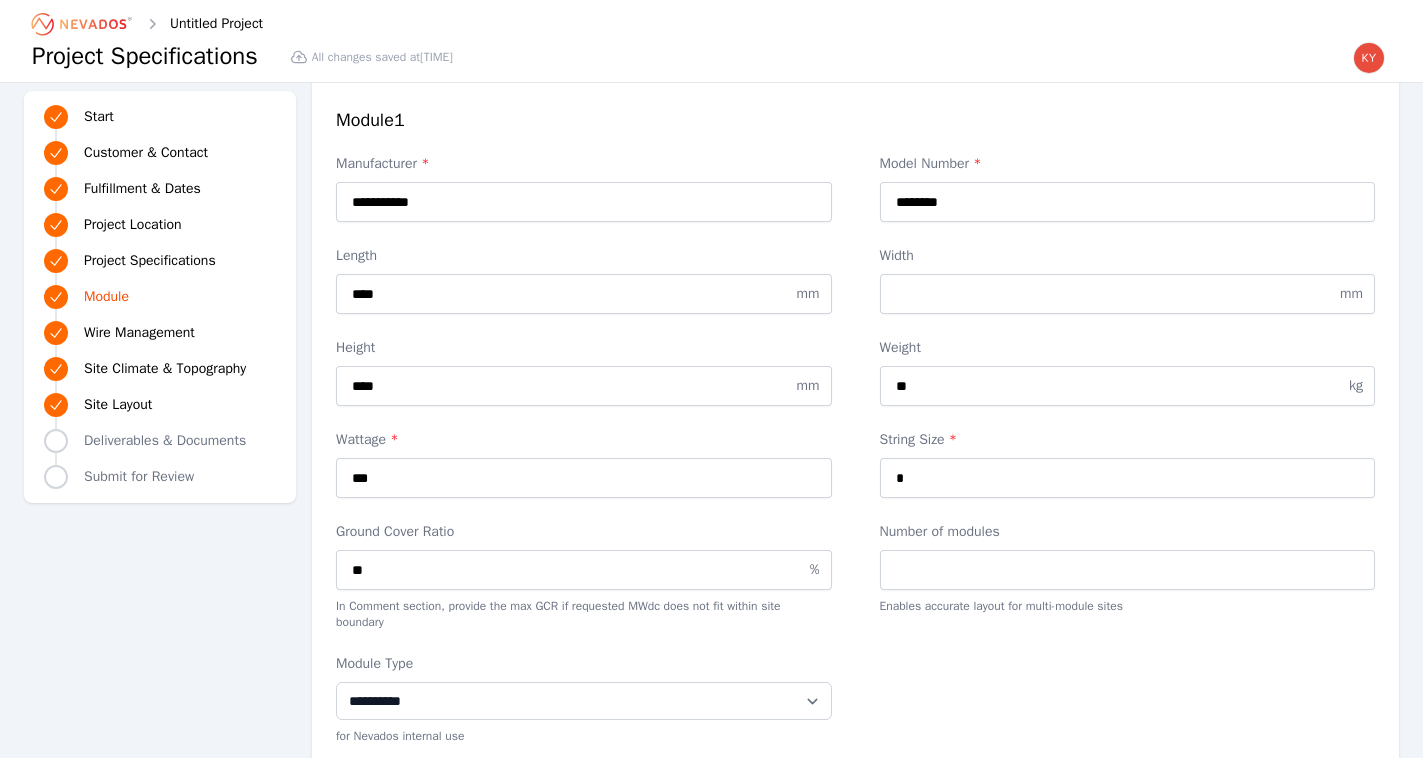 scroll, scrollTop: 2675, scrollLeft: 0, axis: vertical 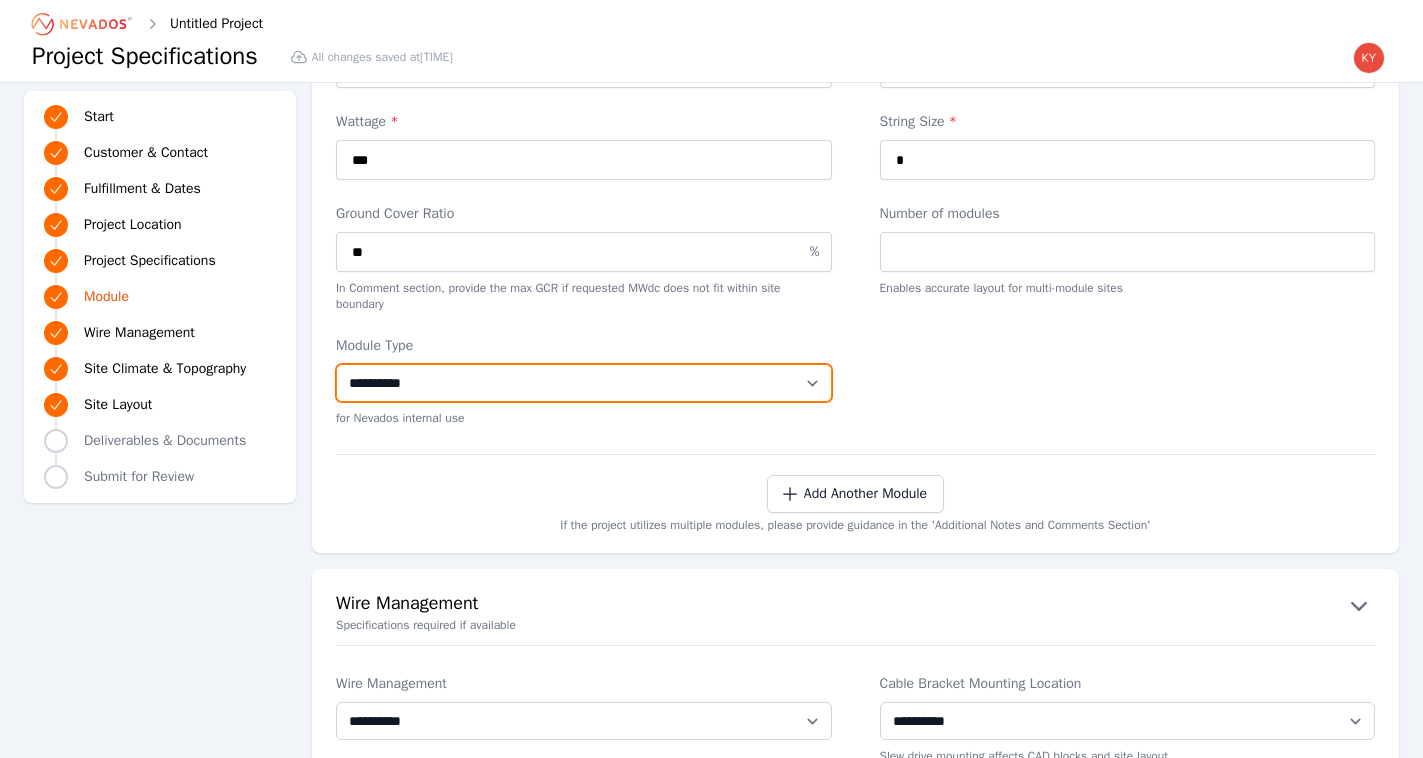 click on "**********" at bounding box center [584, 383] 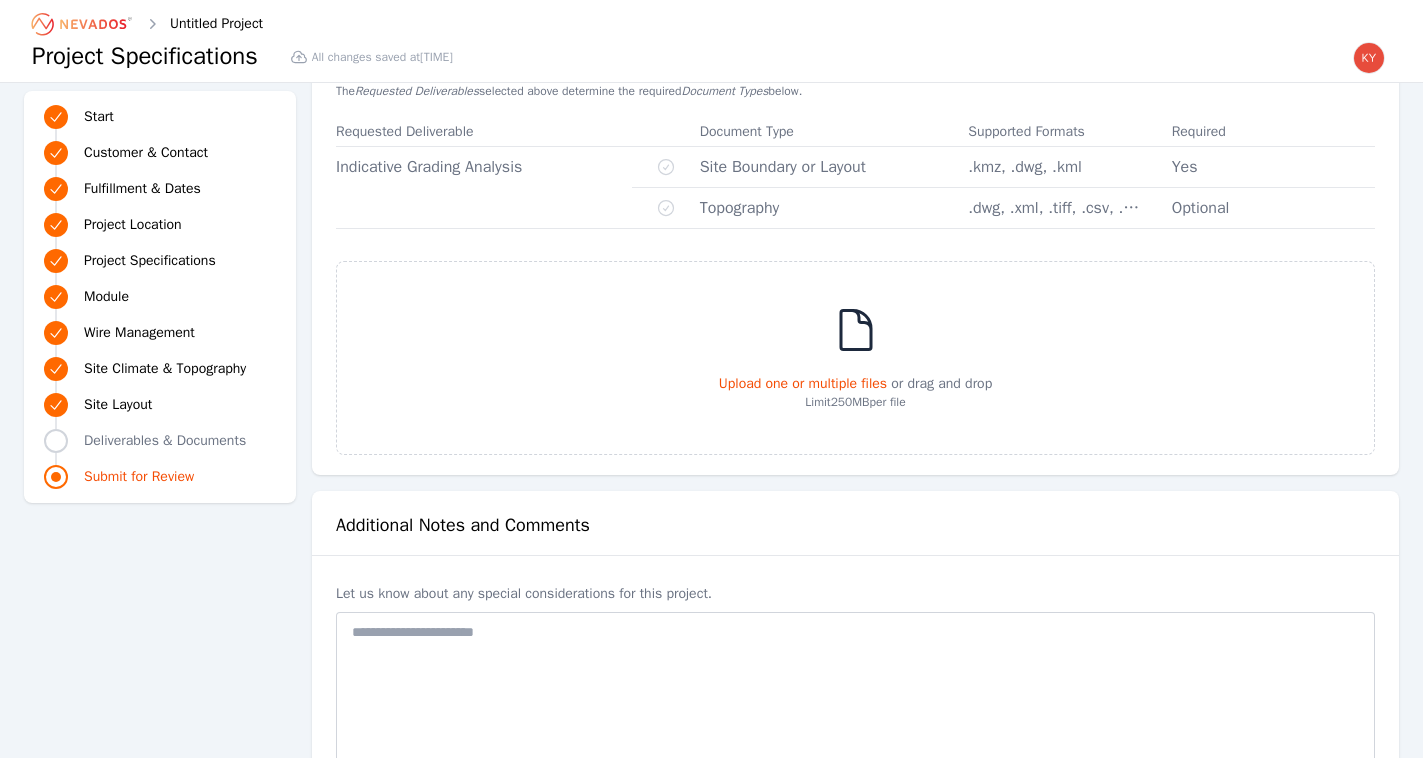 scroll, scrollTop: 4850, scrollLeft: 0, axis: vertical 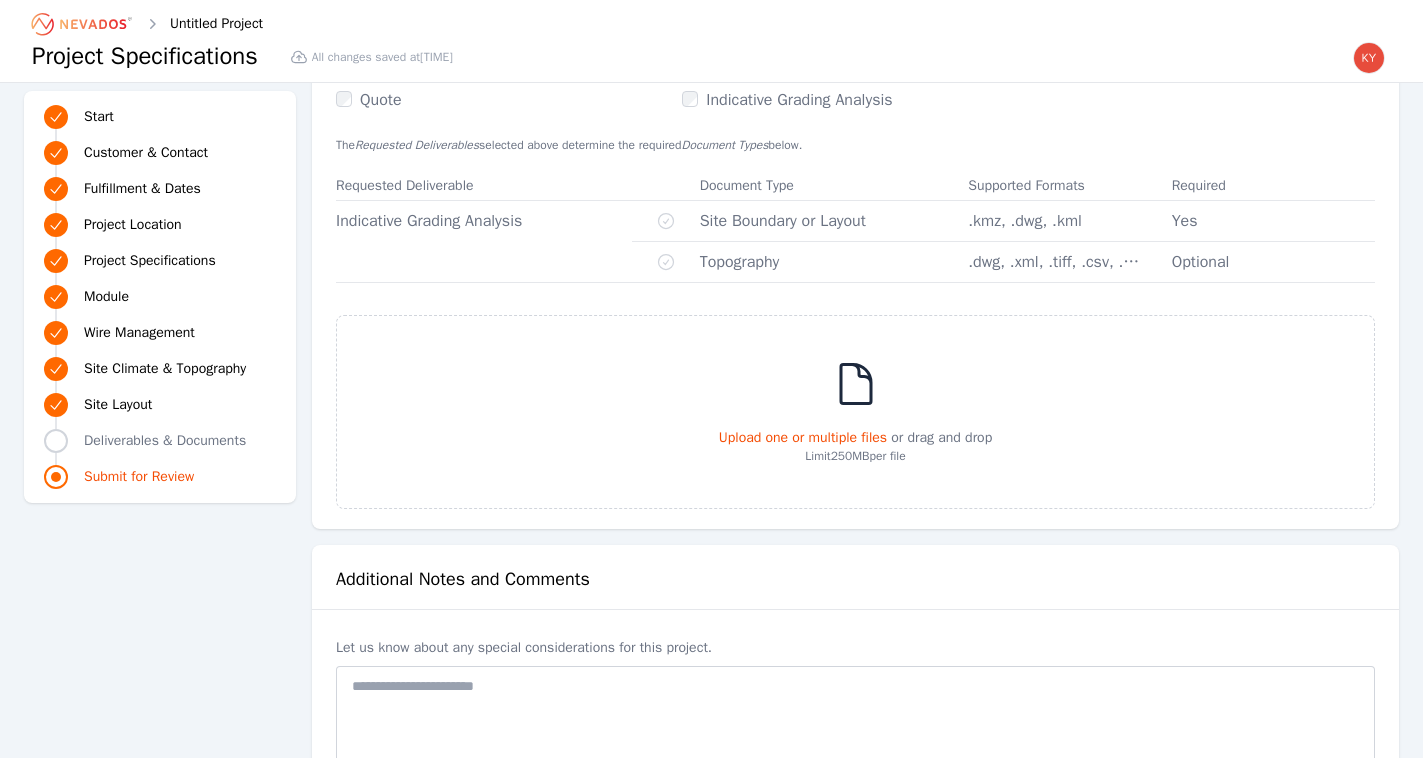 click 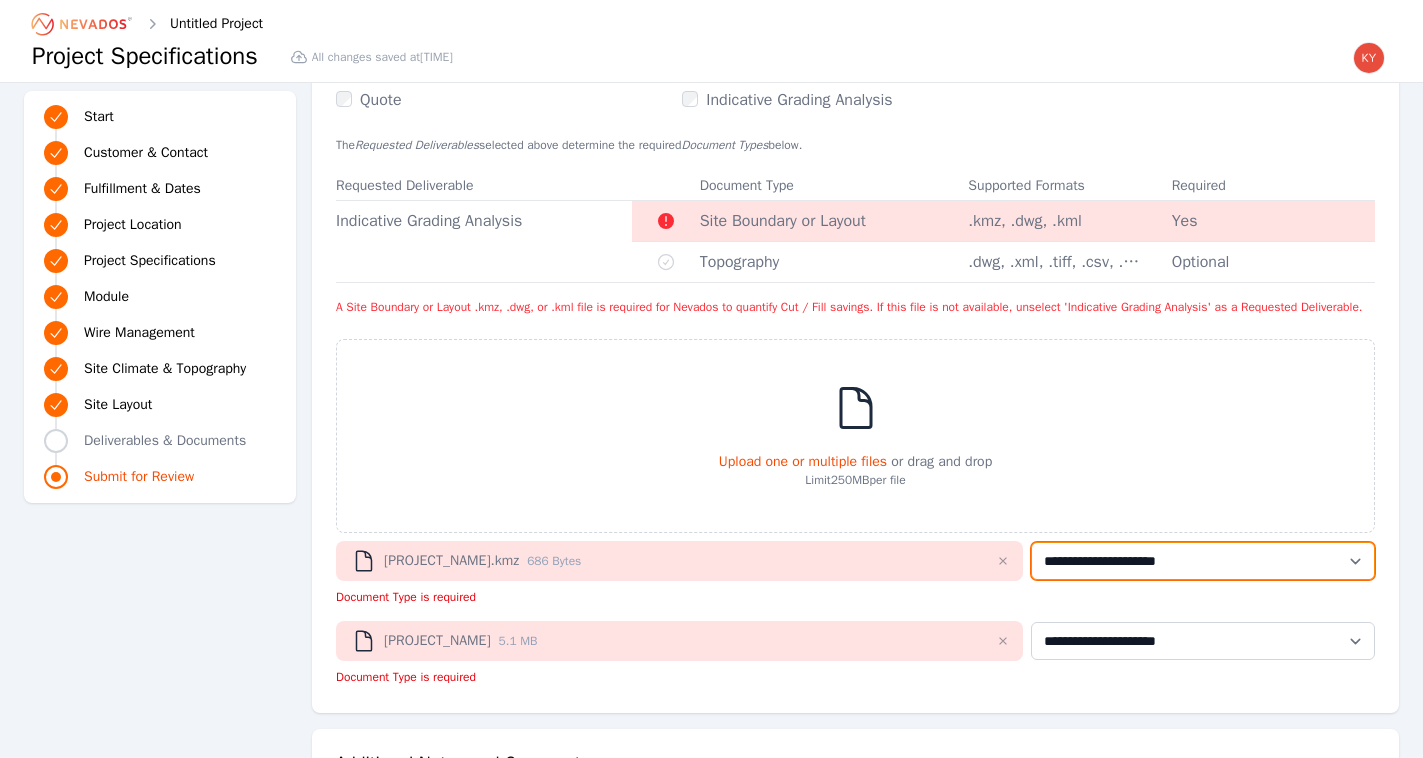 click on "**********" at bounding box center (1203, 561) 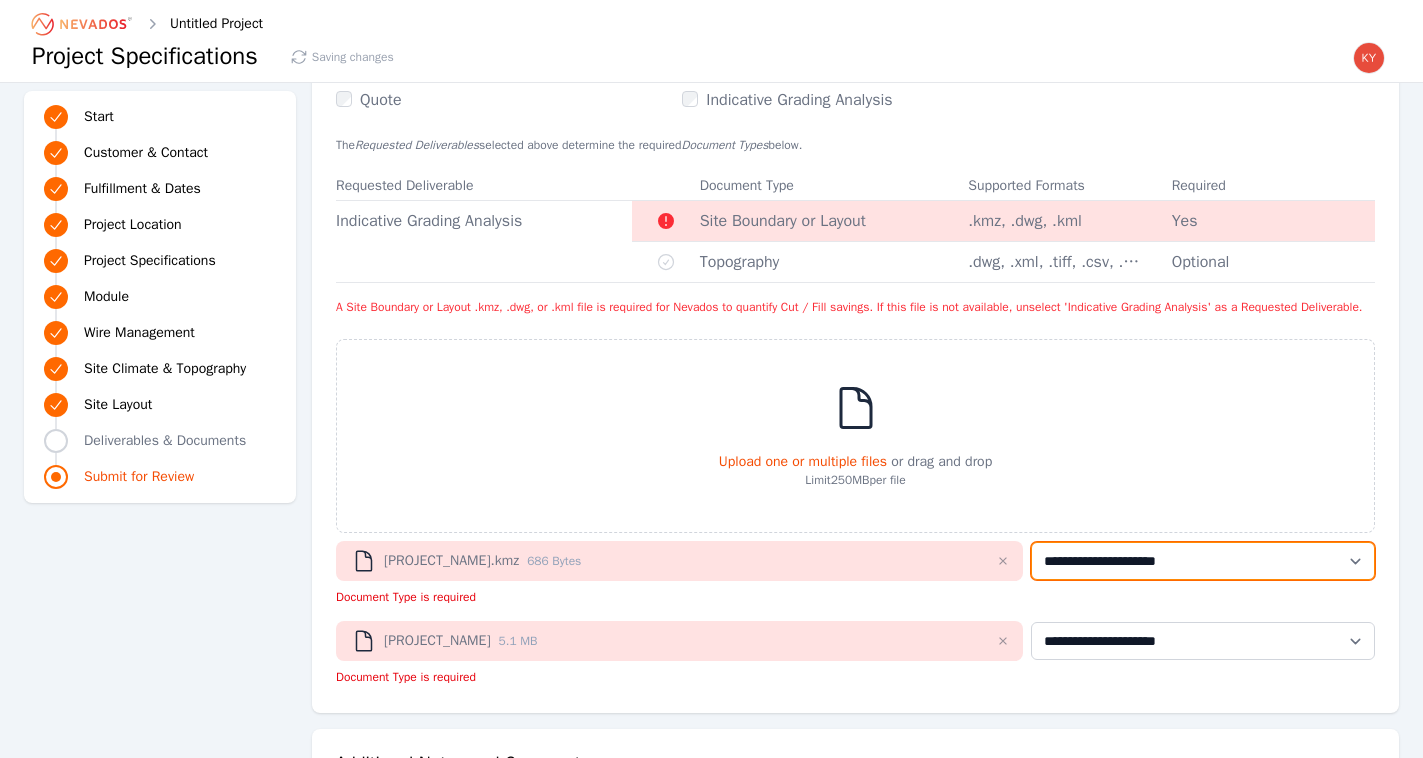 select on "**********" 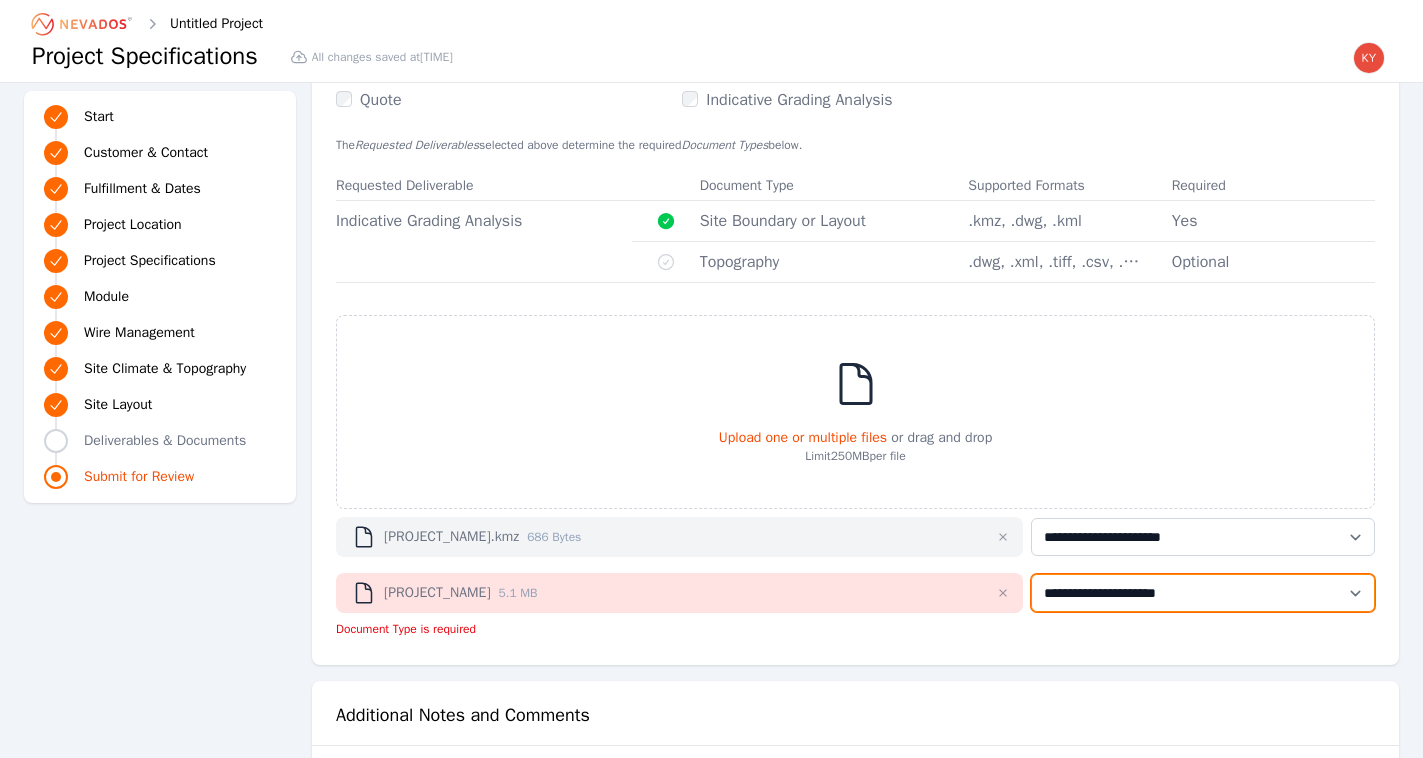 click on "**********" at bounding box center [1203, 593] 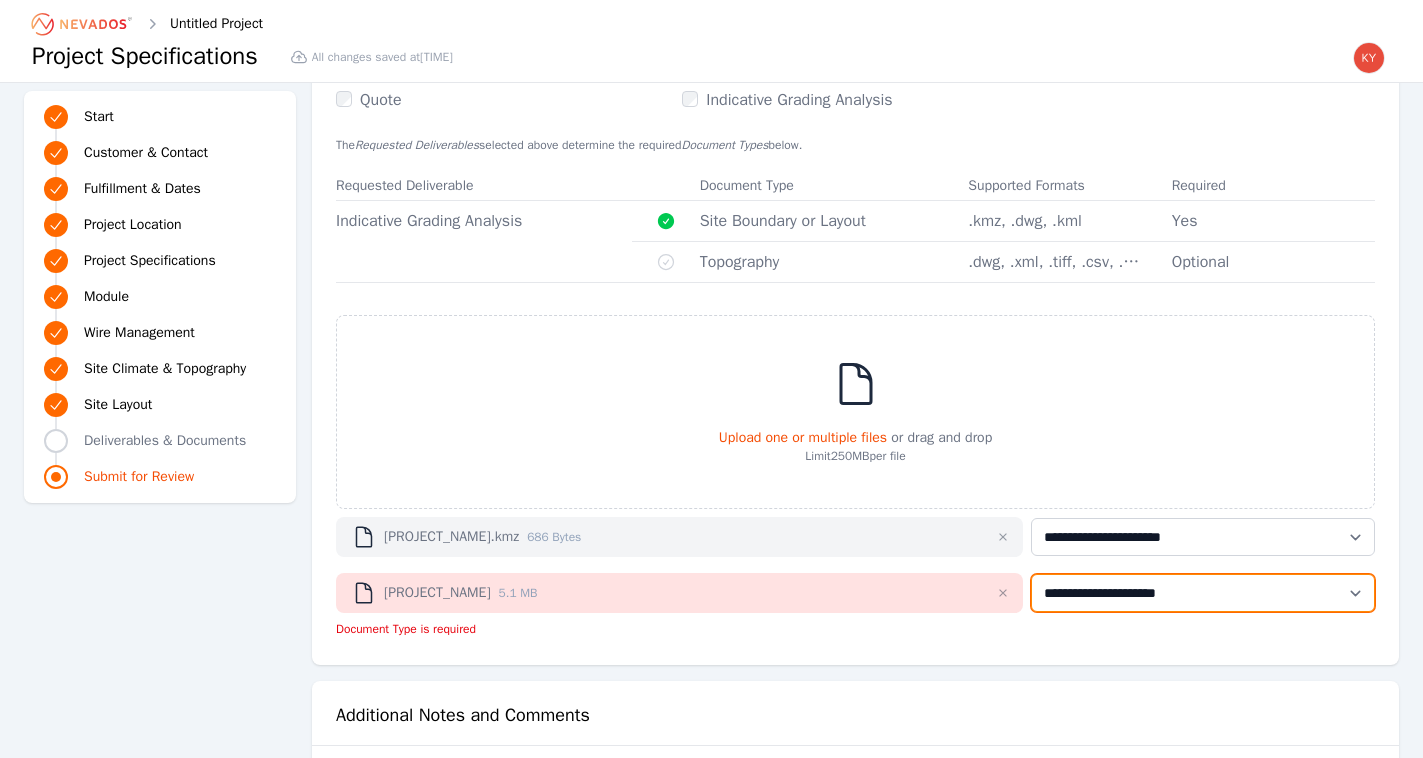 select on "**********" 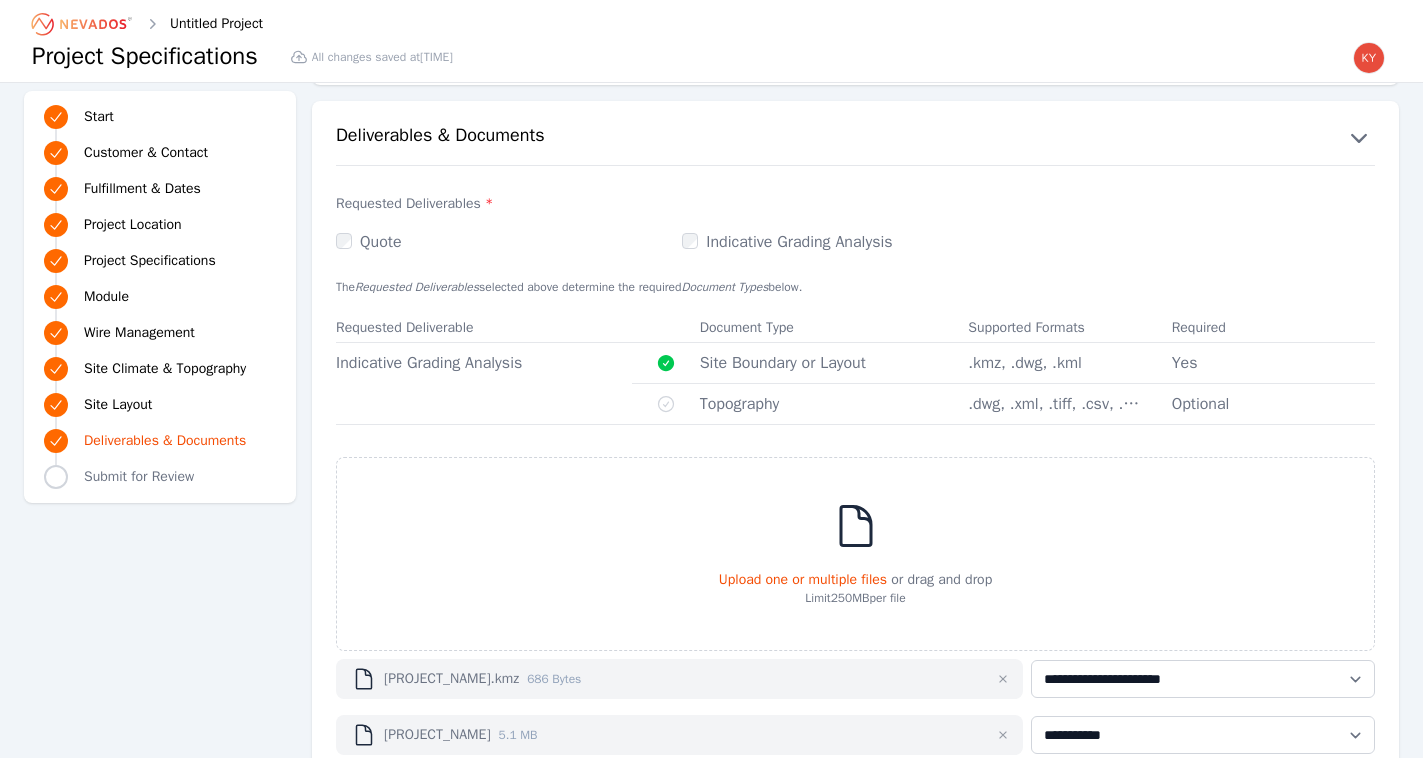 scroll, scrollTop: 5281, scrollLeft: 0, axis: vertical 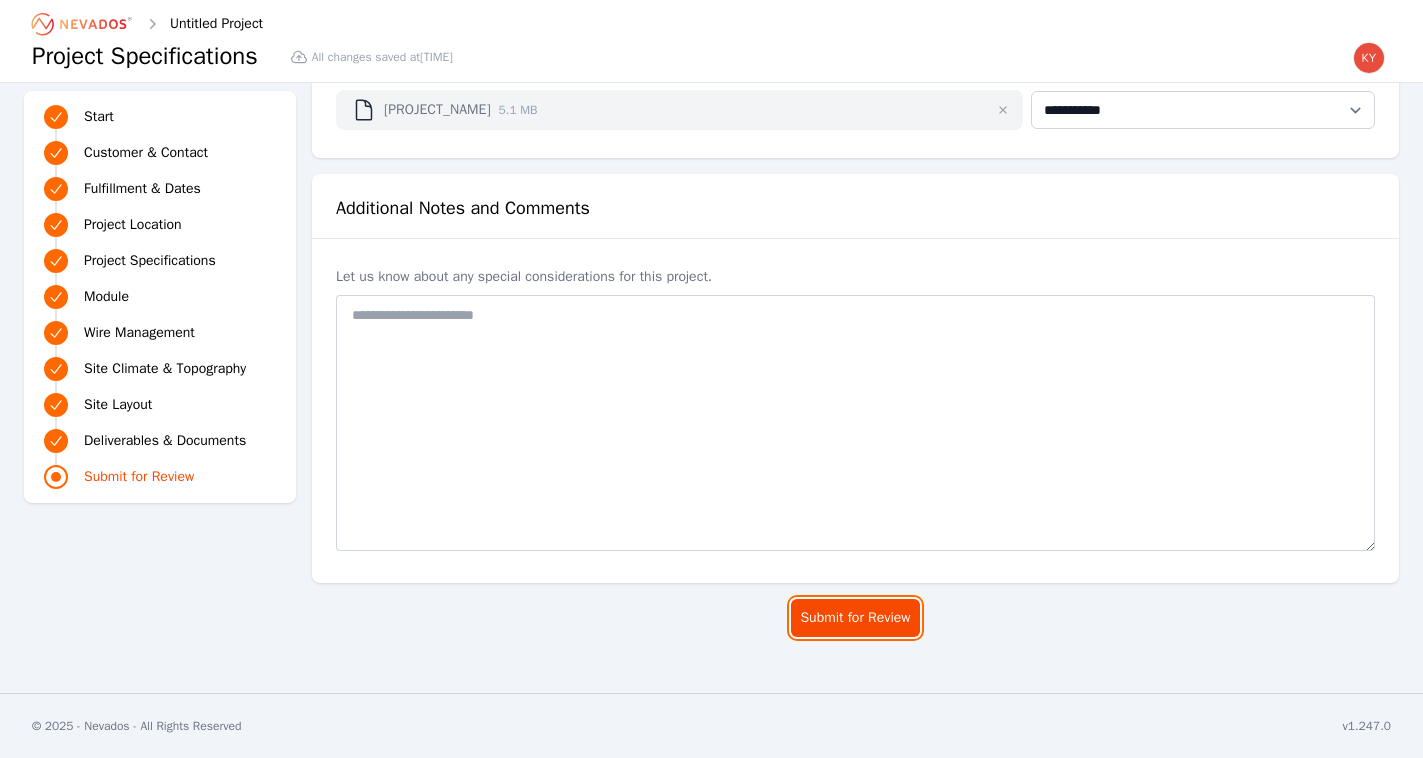 click on "Submit for Review" at bounding box center [855, 618] 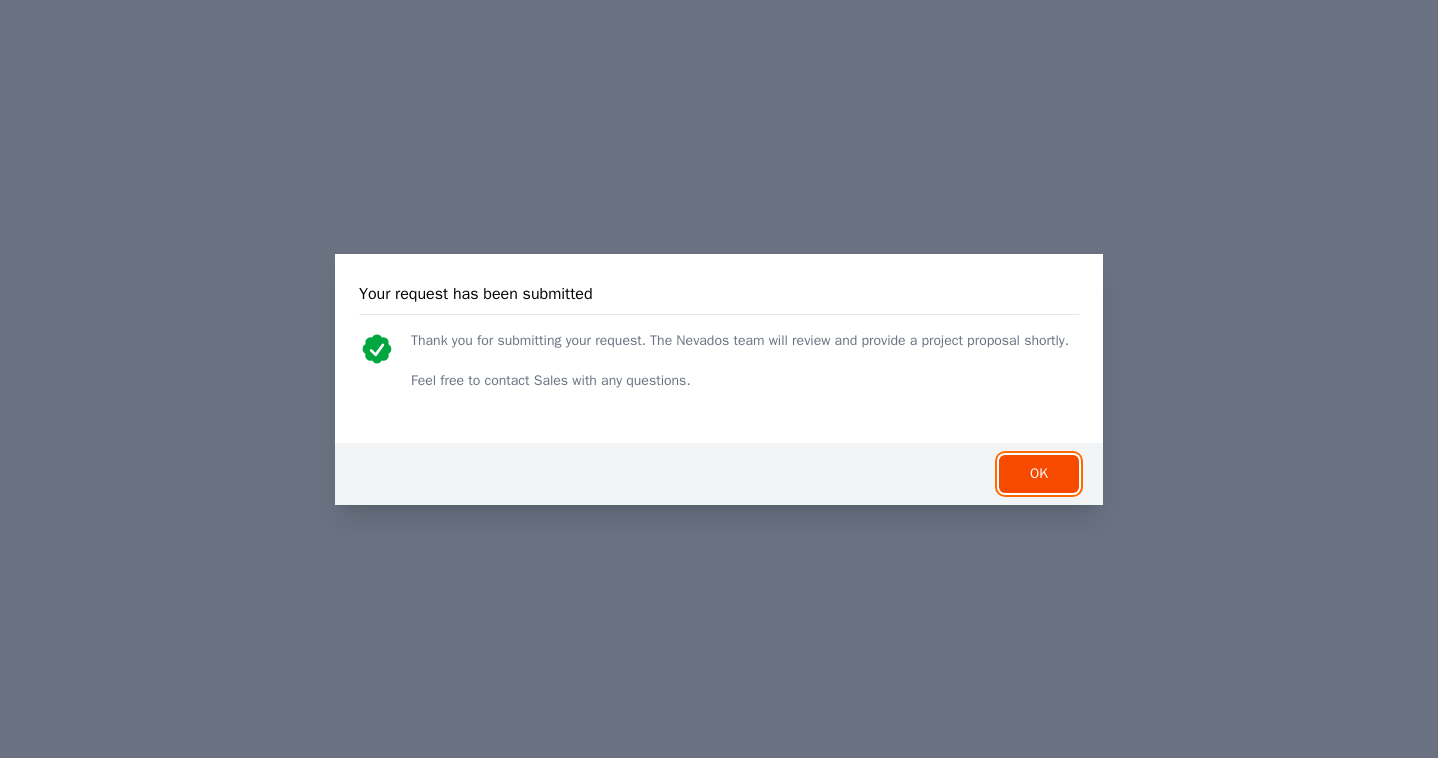 click on "OK" at bounding box center [1039, 474] 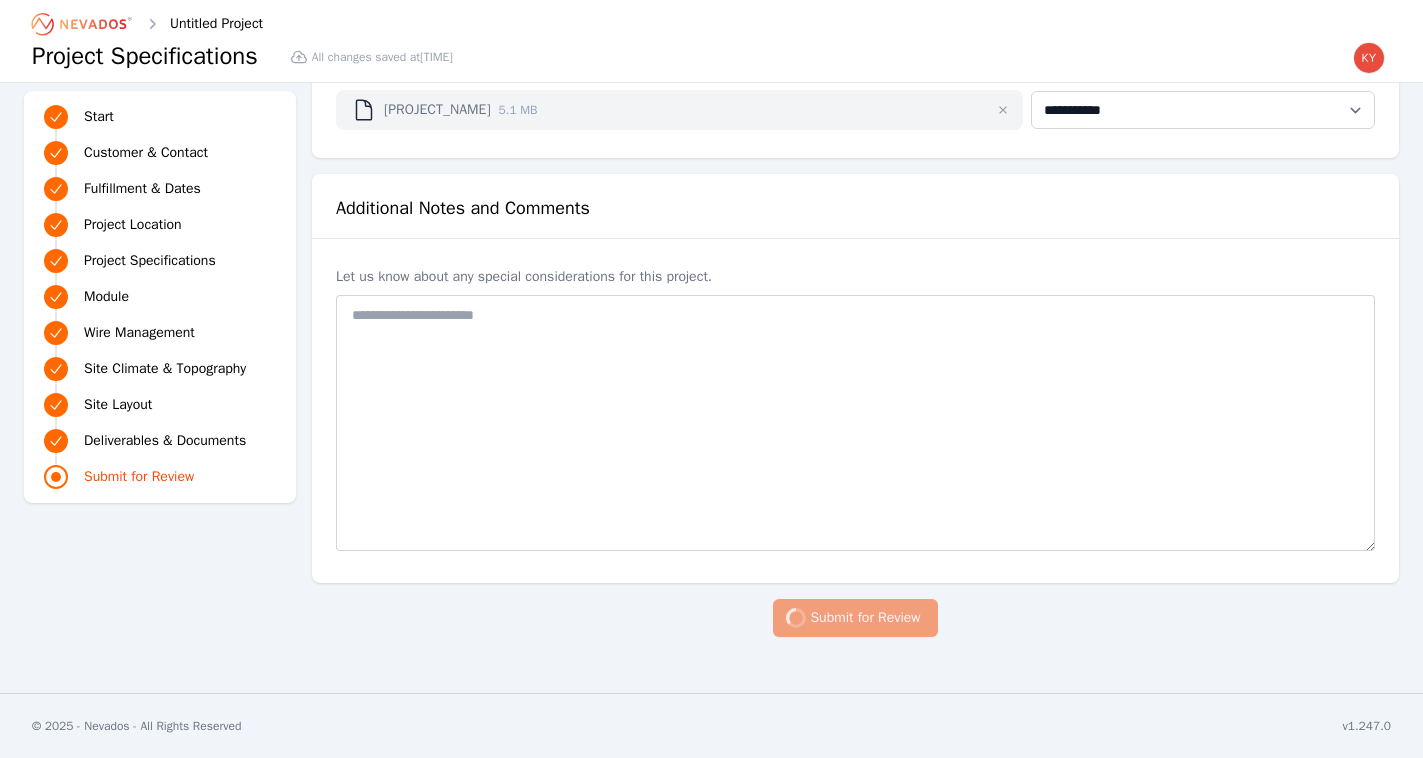 scroll, scrollTop: 0, scrollLeft: 0, axis: both 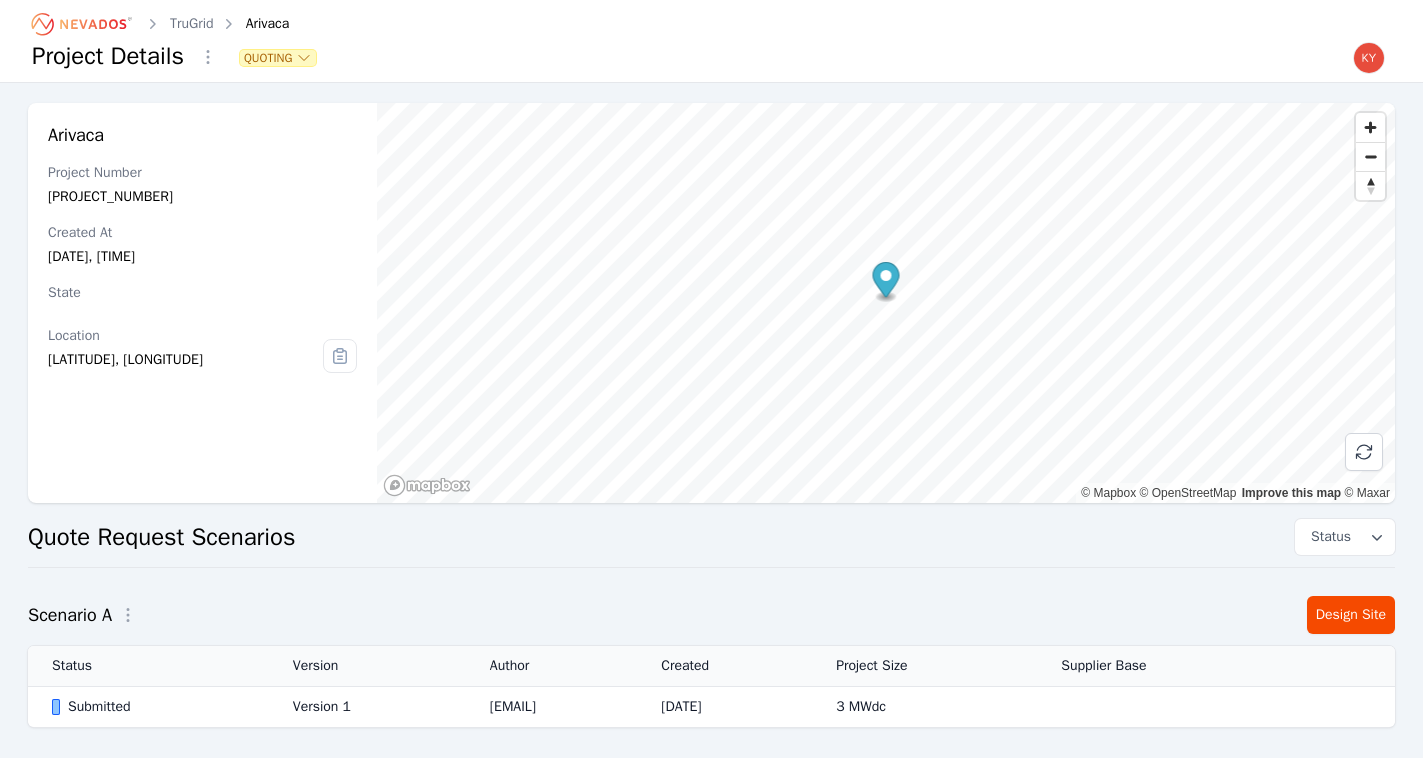 click on "kyle.macdougall@[EMAIL]" at bounding box center (551, 707) 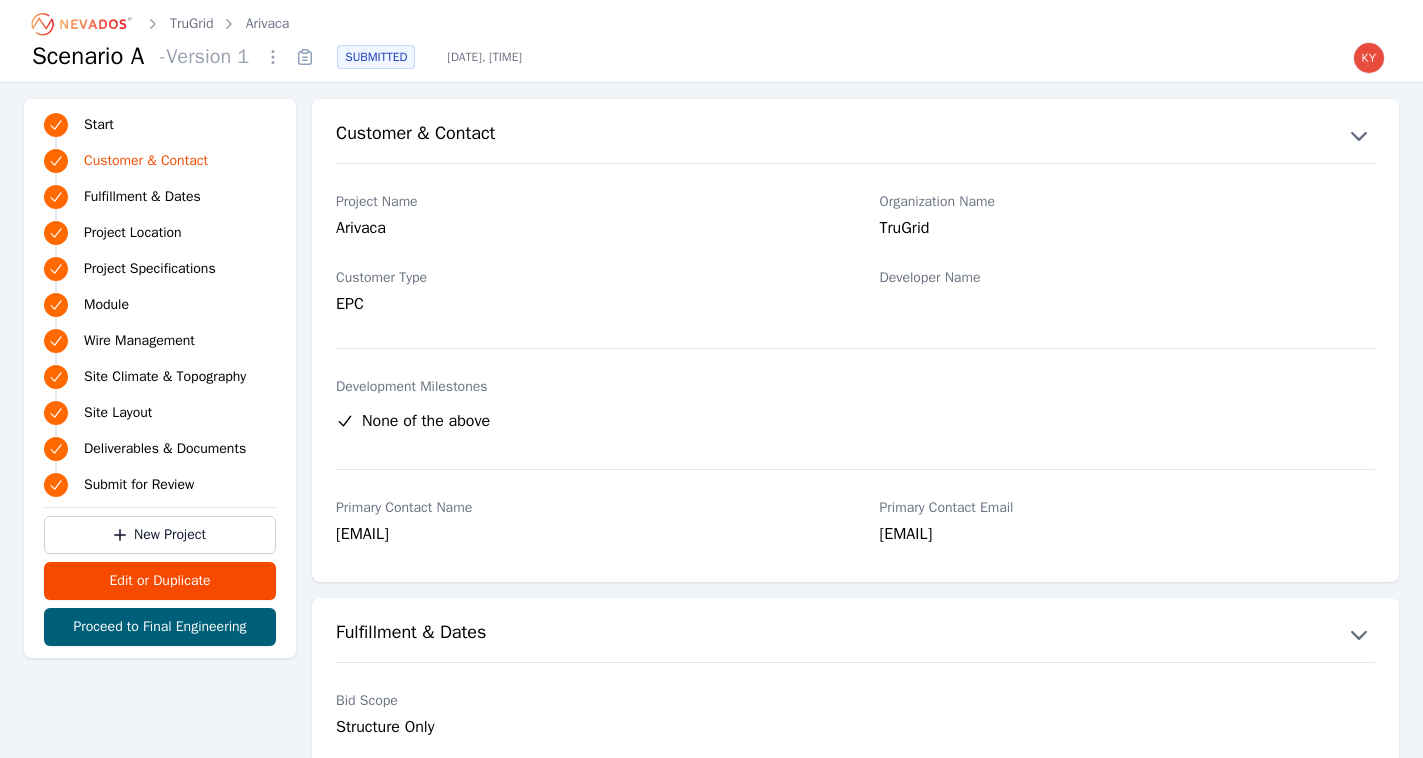 click 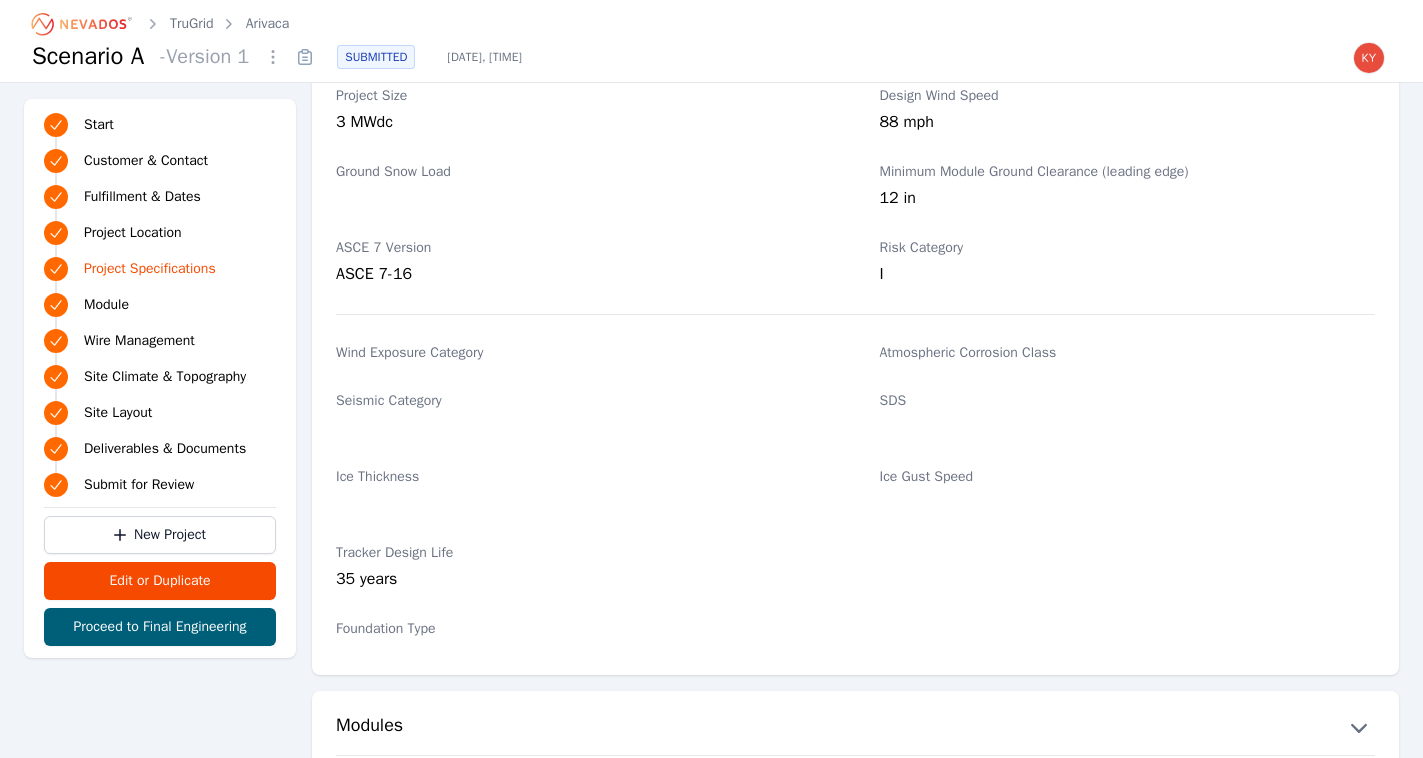 scroll, scrollTop: 2212, scrollLeft: 0, axis: vertical 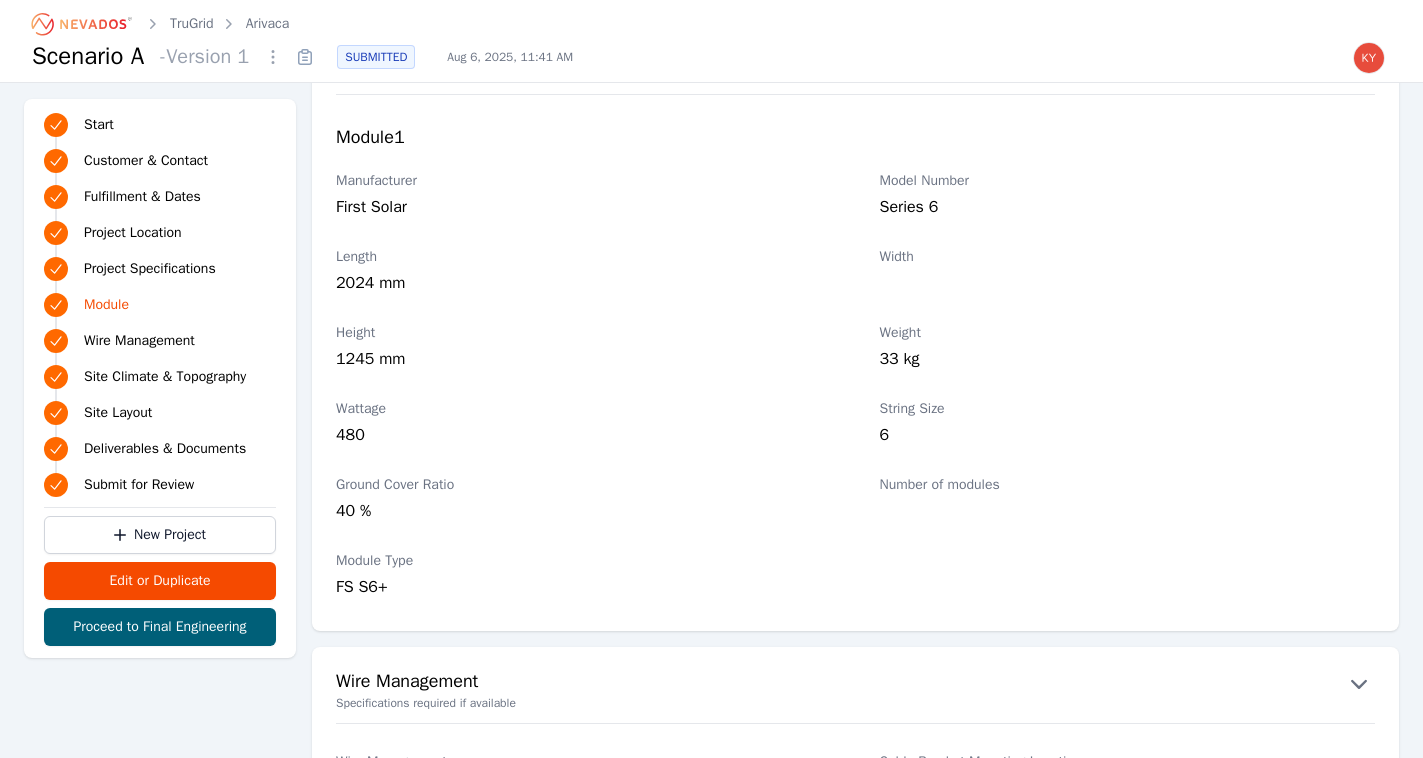 click on "TruGrid" at bounding box center (192, 24) 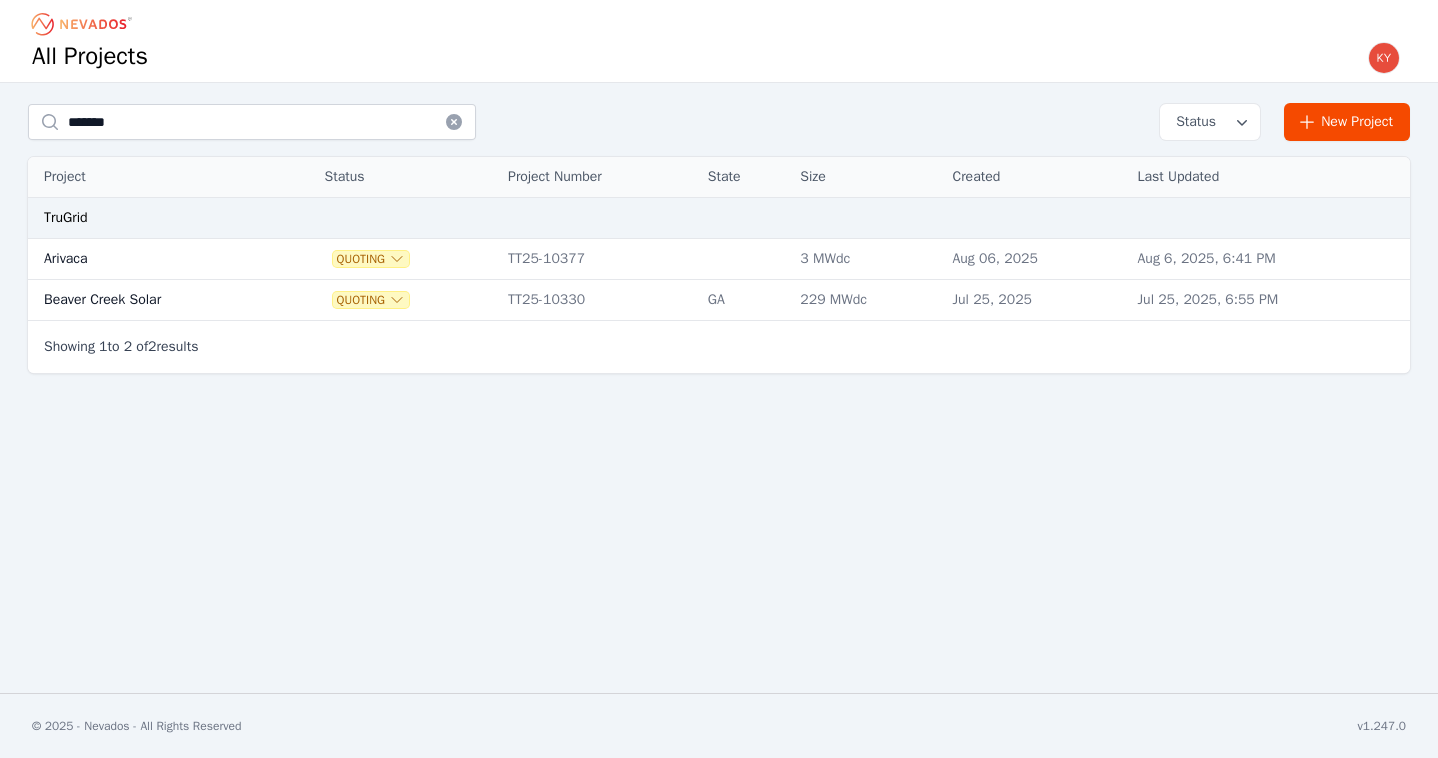 click on "Beaver Creek Solar" at bounding box center [153, 300] 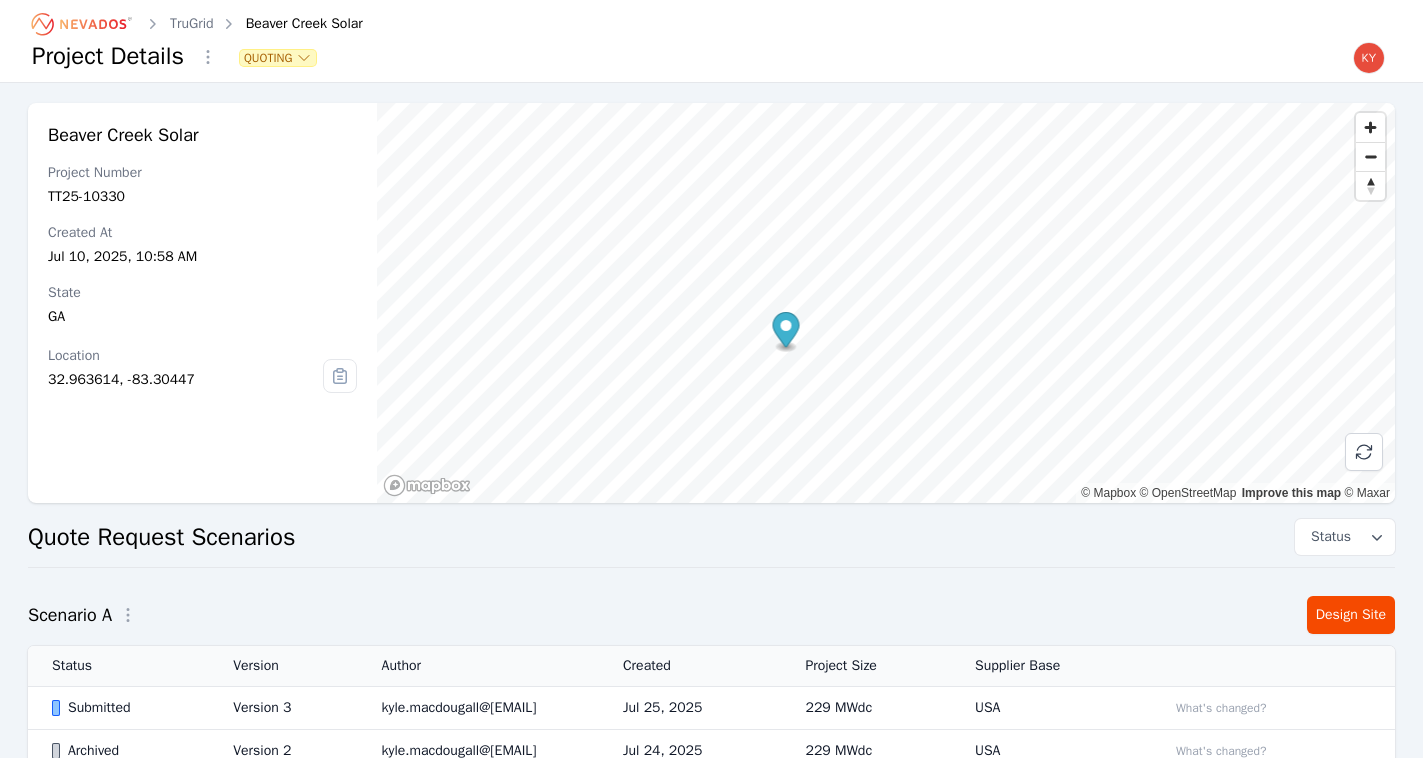 click on "kyle.macdougall@[EMAIL]" at bounding box center (478, 708) 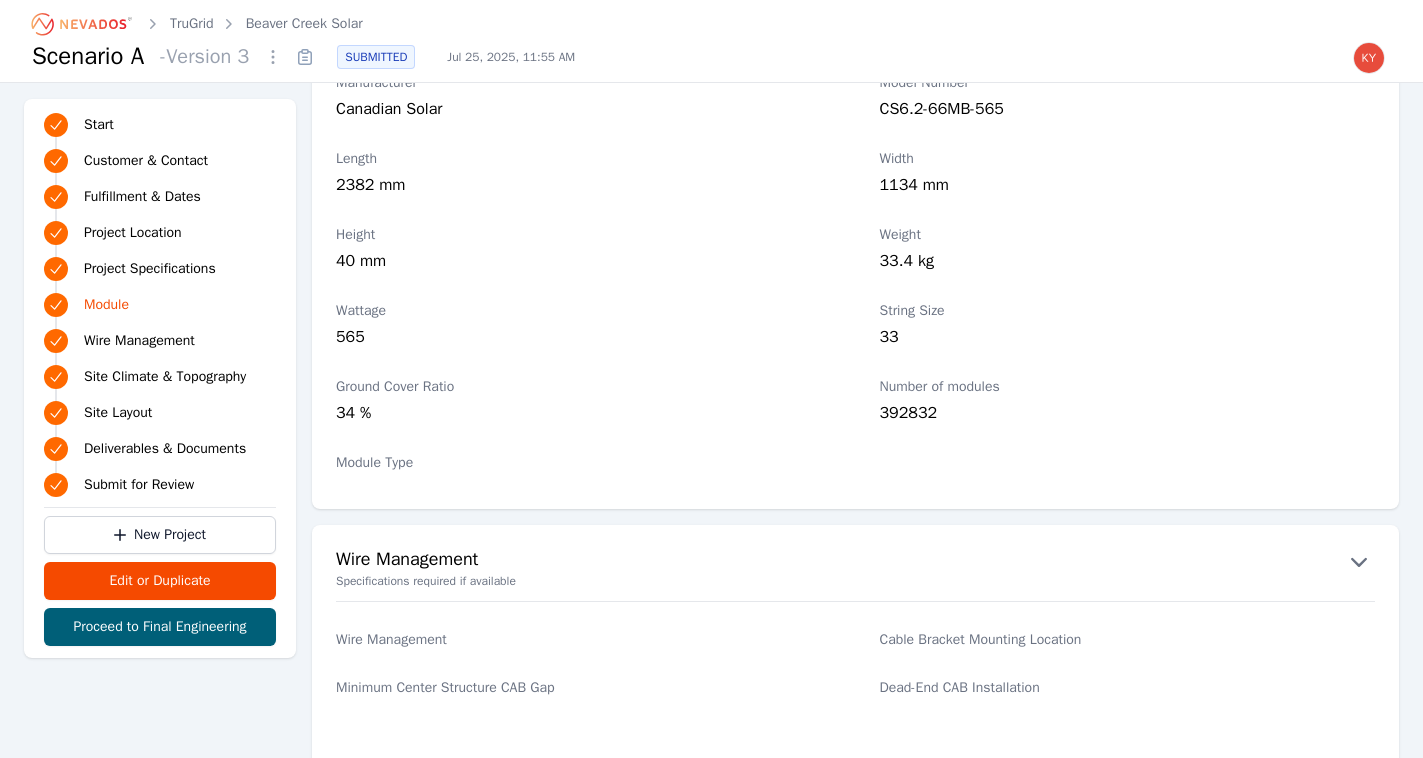 scroll, scrollTop: 2298, scrollLeft: 0, axis: vertical 